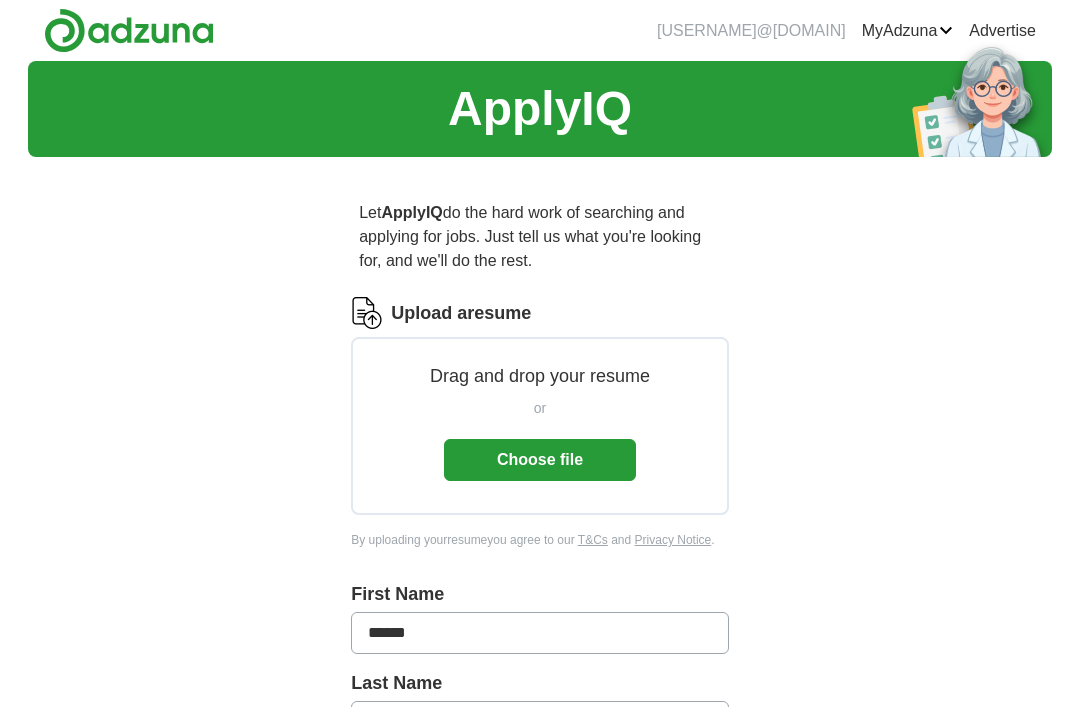 scroll, scrollTop: 0, scrollLeft: 0, axis: both 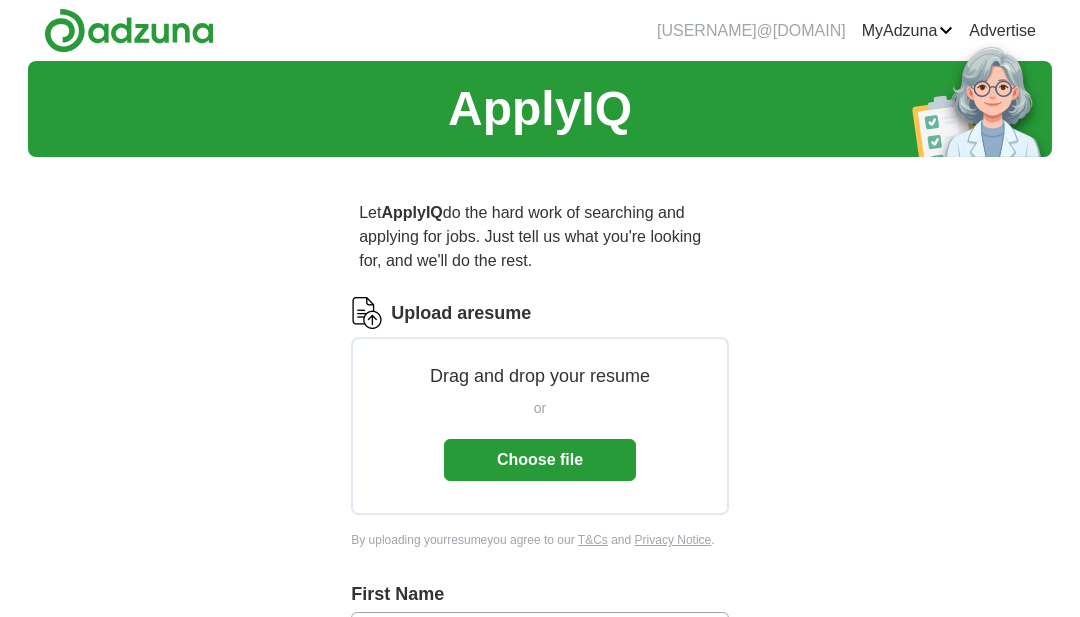 click on "Choose file" at bounding box center [540, 460] 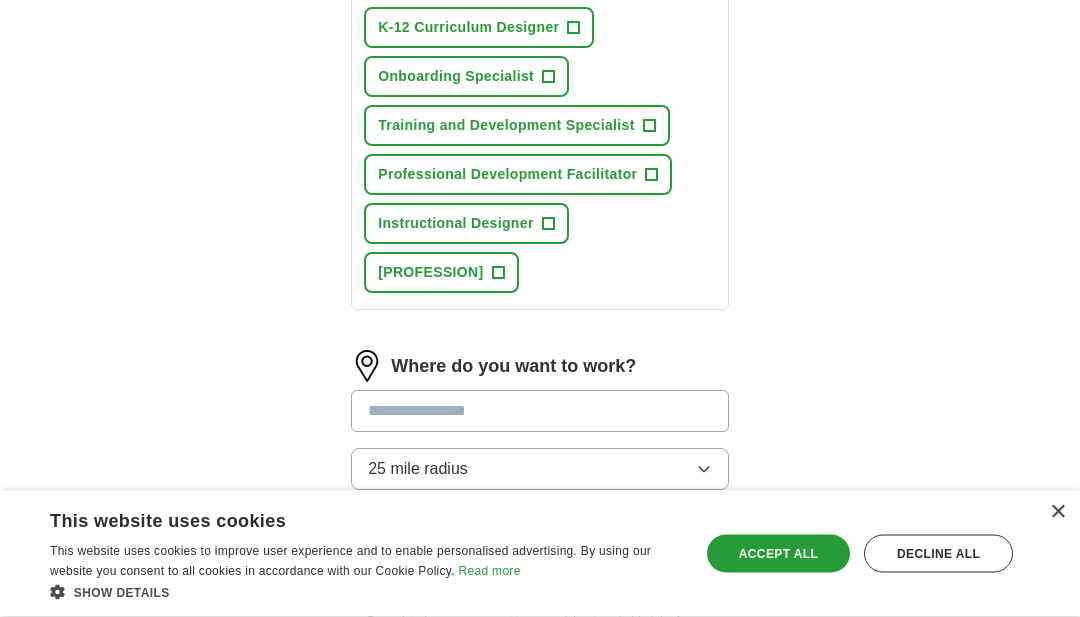 scroll, scrollTop: 1062, scrollLeft: 0, axis: vertical 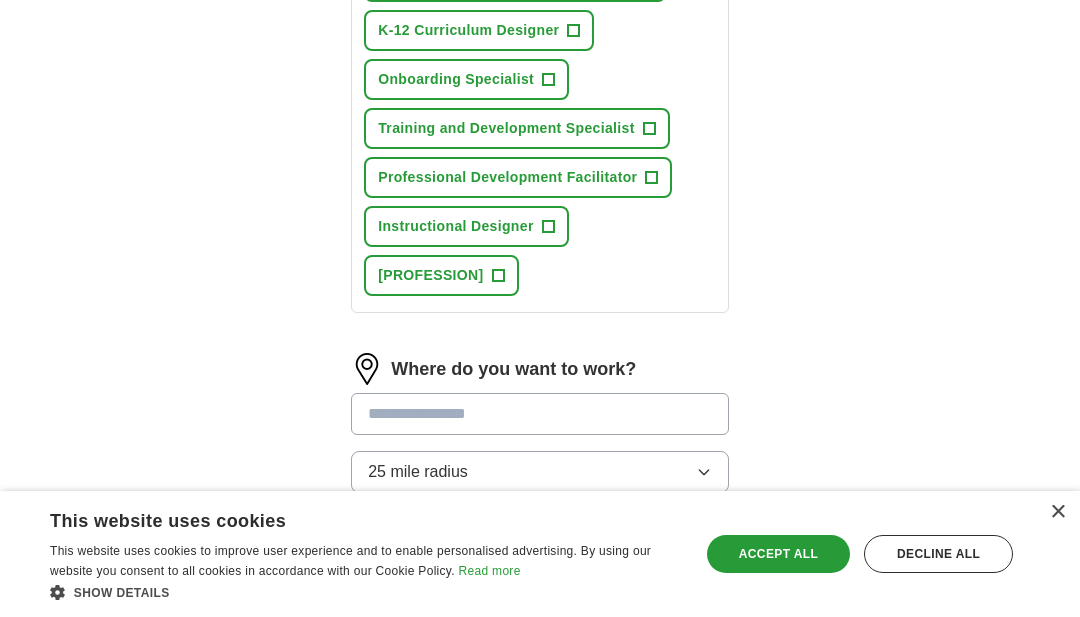 click at bounding box center [540, 414] 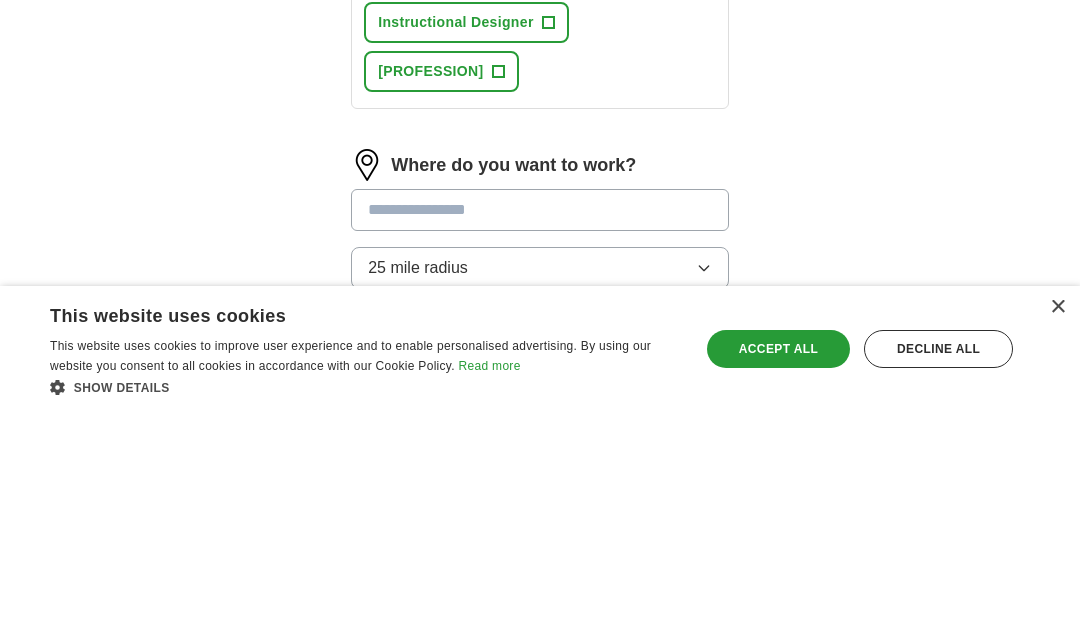 scroll, scrollTop: 1126, scrollLeft: 0, axis: vertical 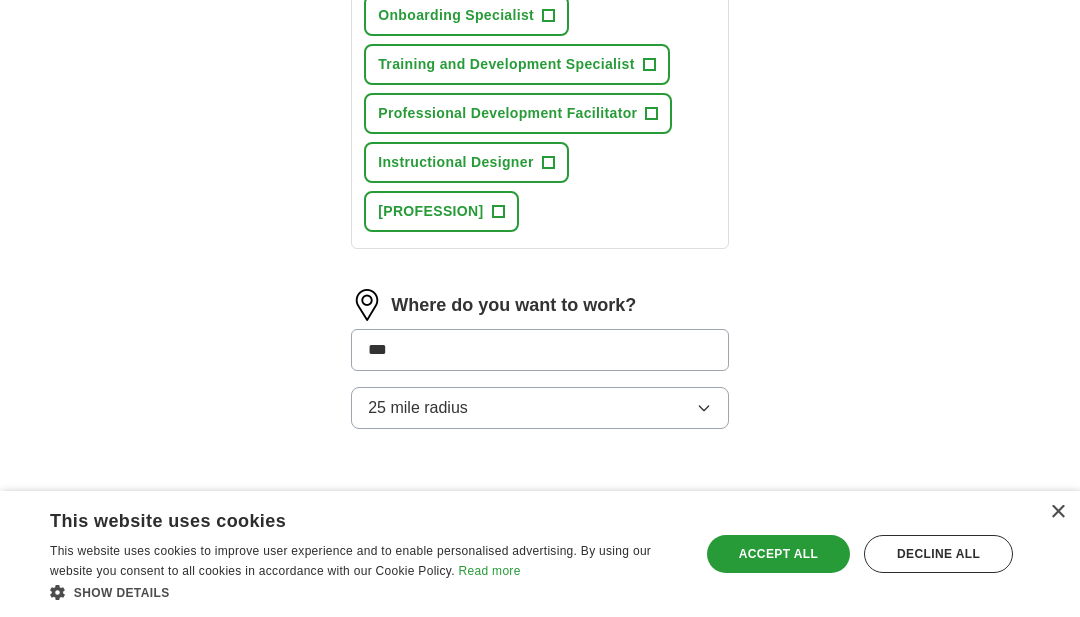 type on "****" 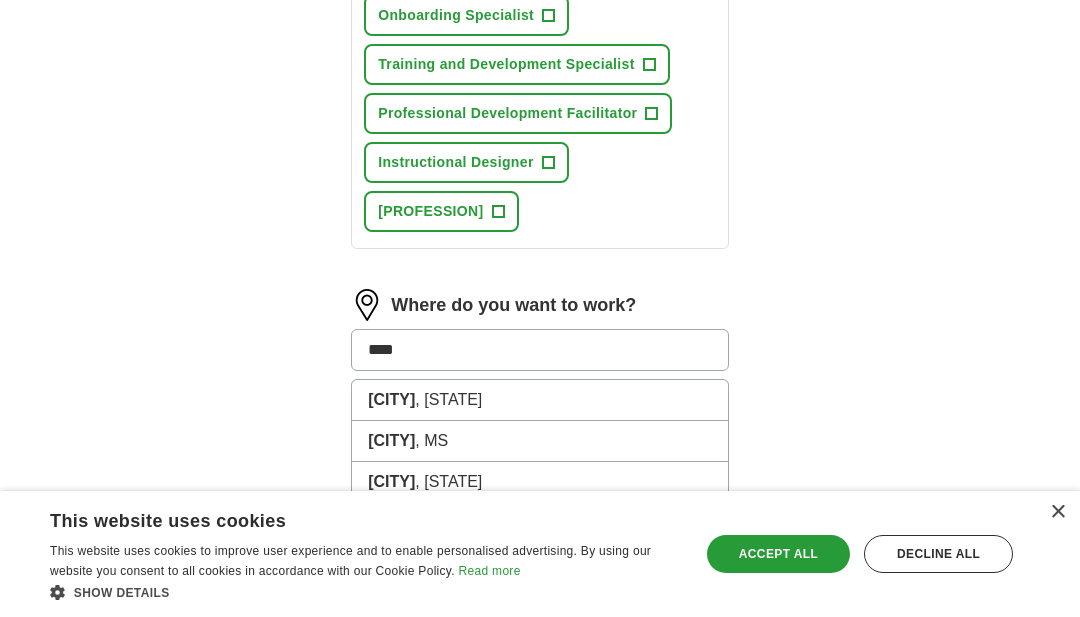 click on "[CITY] , [STATE]" at bounding box center (540, 400) 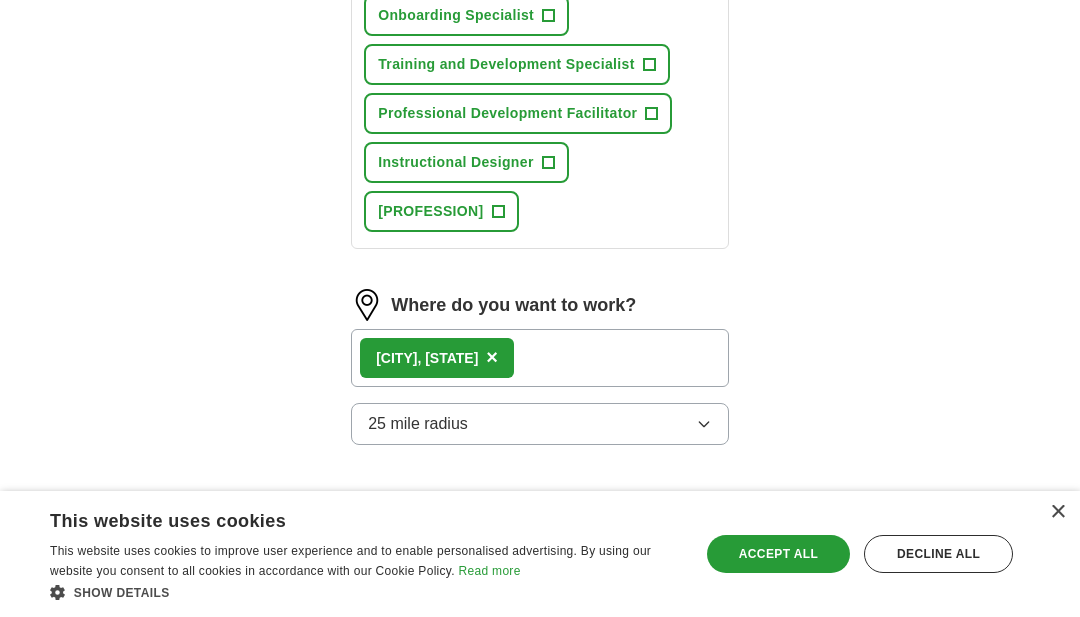 click on "[CITY] , [STATE] ×" at bounding box center [540, 358] 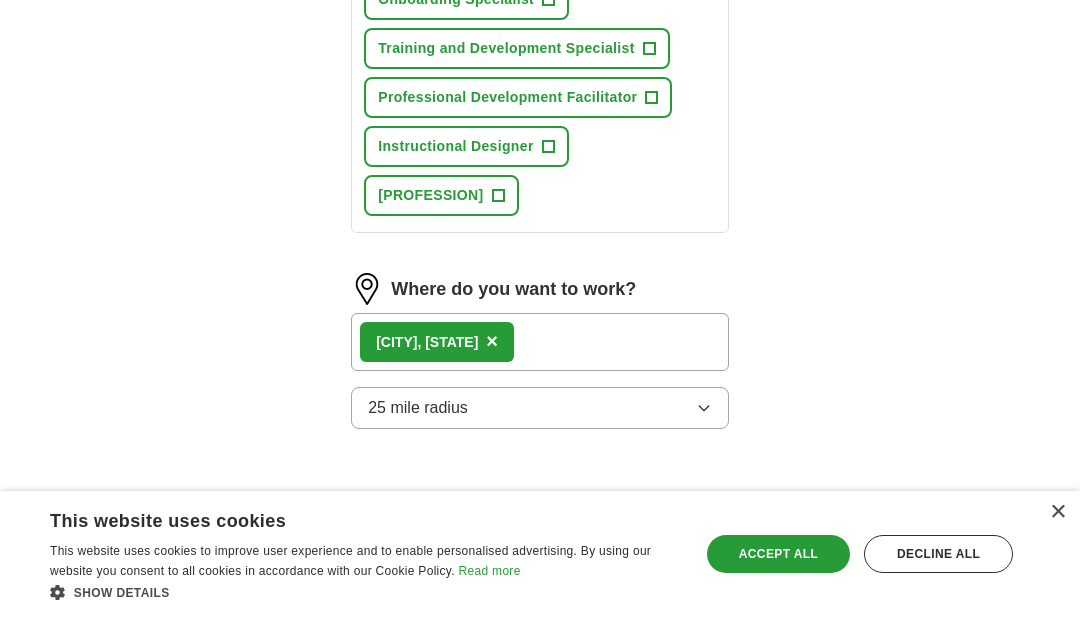 click on "Start applying for jobs" at bounding box center (540, 522) 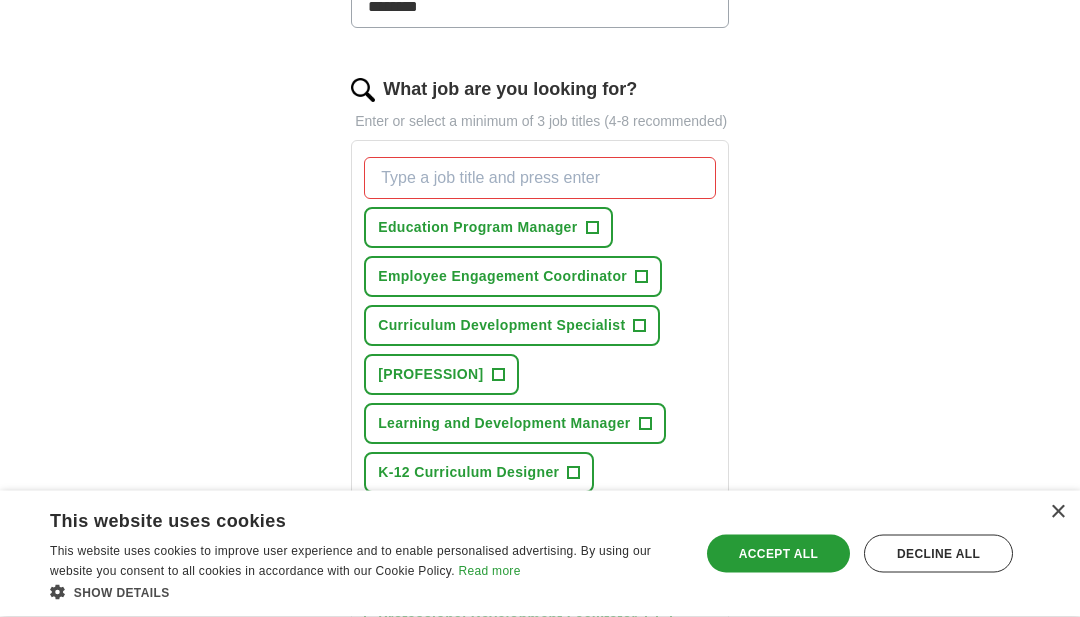 scroll, scrollTop: 592, scrollLeft: 0, axis: vertical 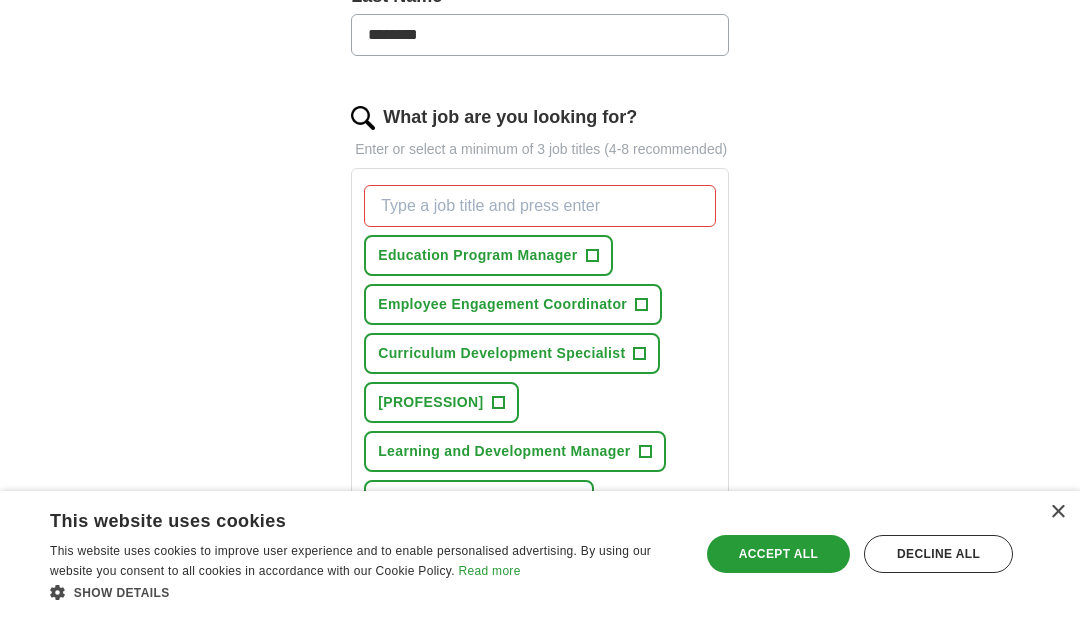 click on "+" at bounding box center [592, 256] 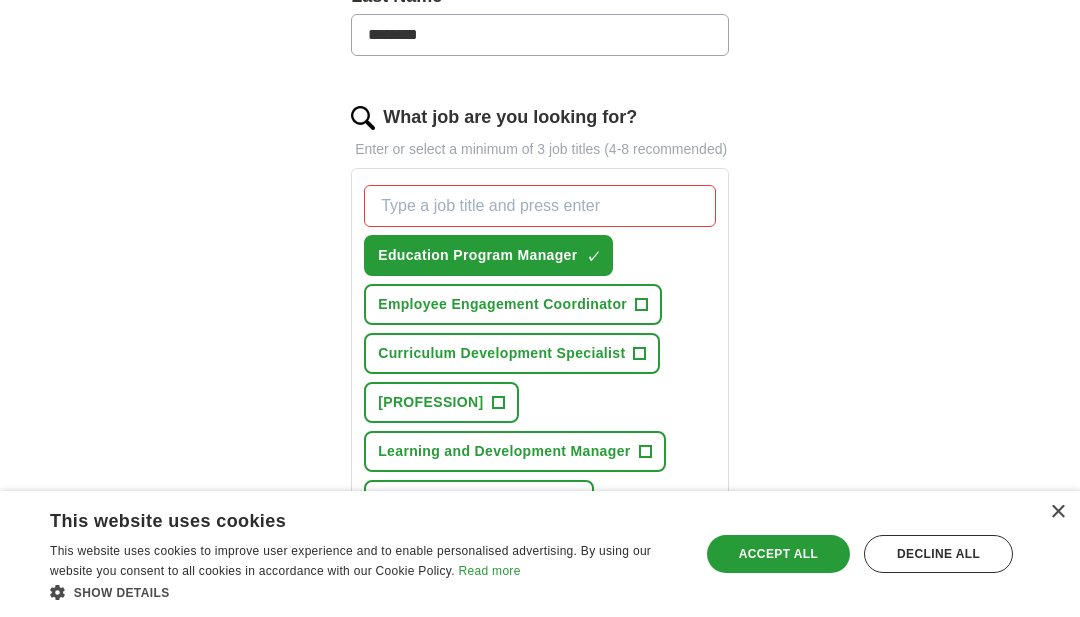 click on "Employee Engagement Coordinator" at bounding box center (502, 304) 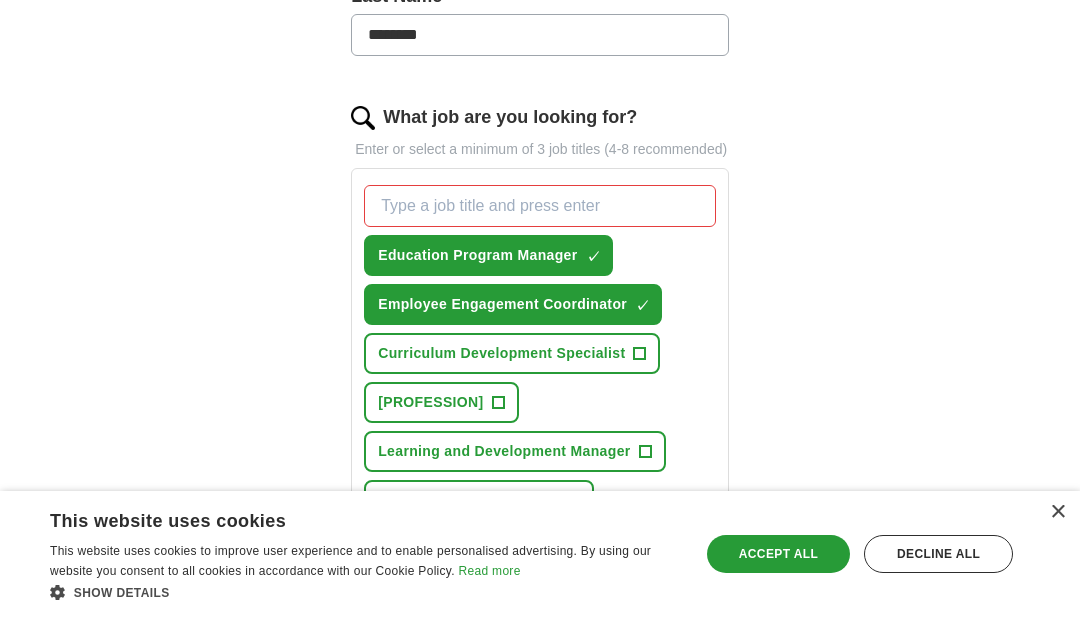 click on "Curriculum Development Specialist" at bounding box center (501, 353) 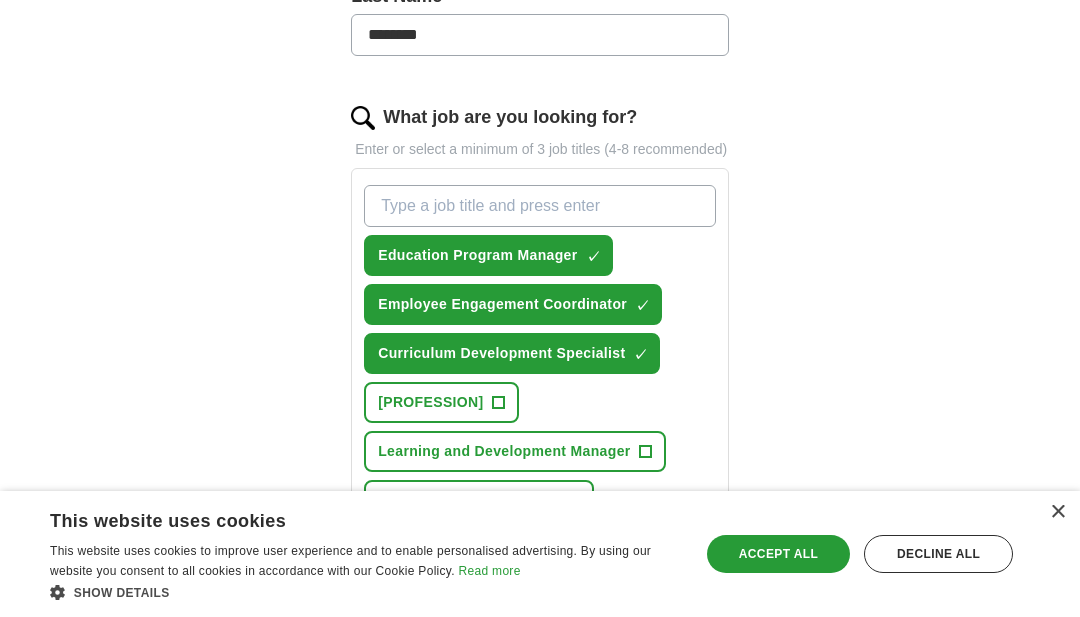 click on "[PROFESSION] +" at bounding box center [441, 402] 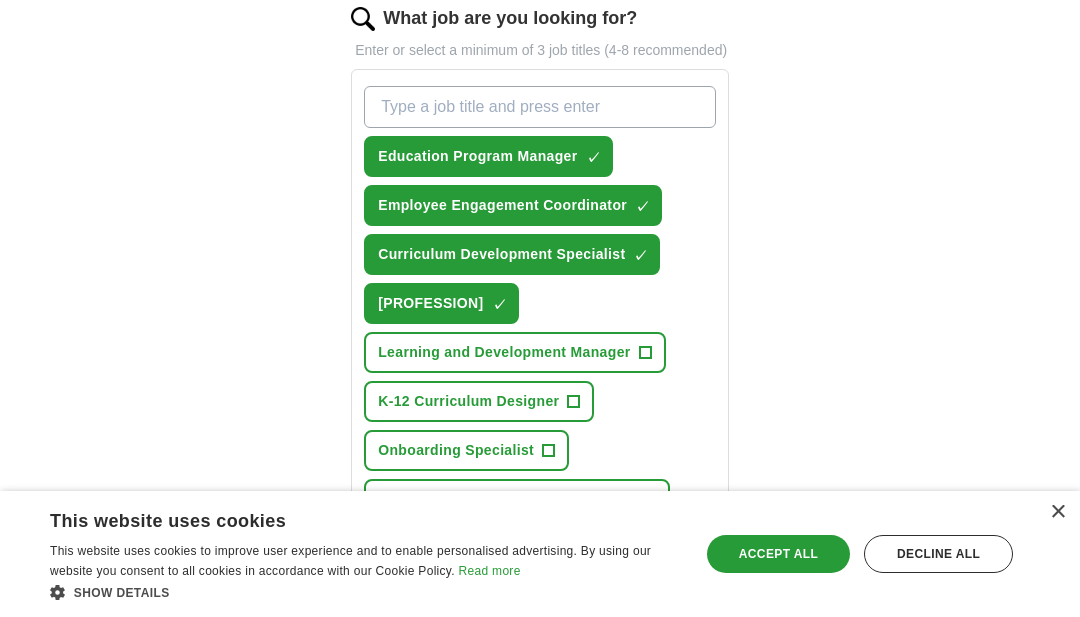 scroll, scrollTop: 692, scrollLeft: 0, axis: vertical 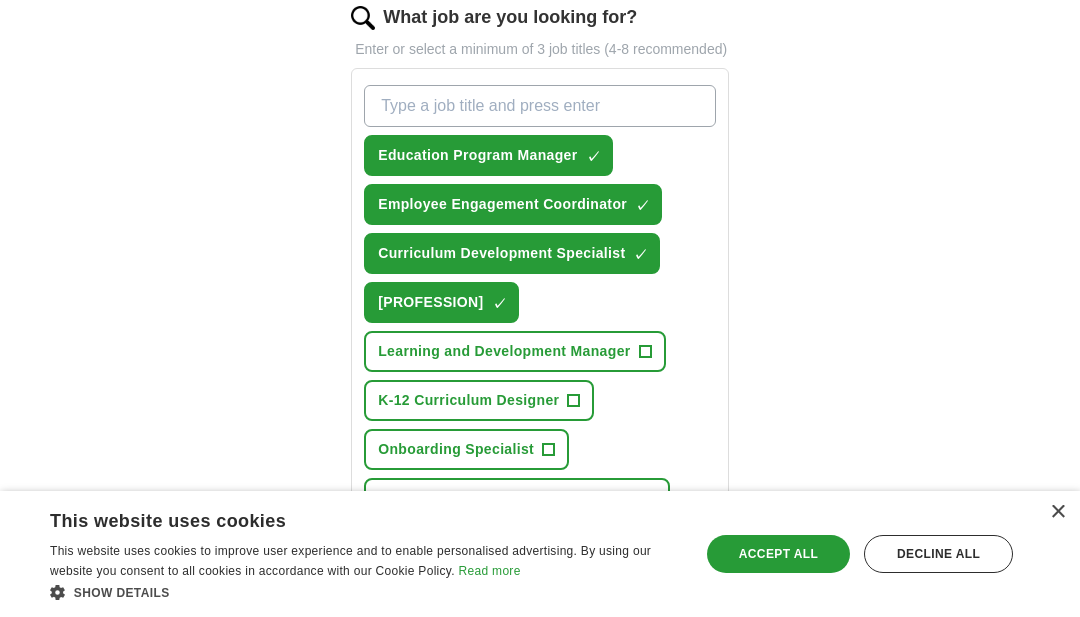 click on "Learning and Development Manager +" at bounding box center [514, 351] 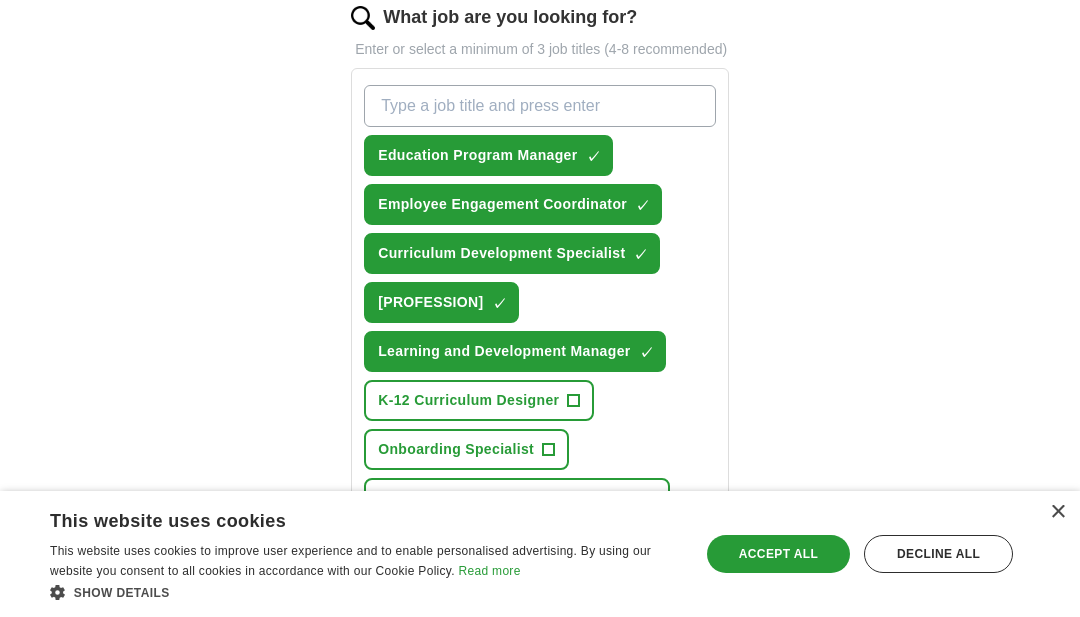 click on "+" at bounding box center (549, 450) 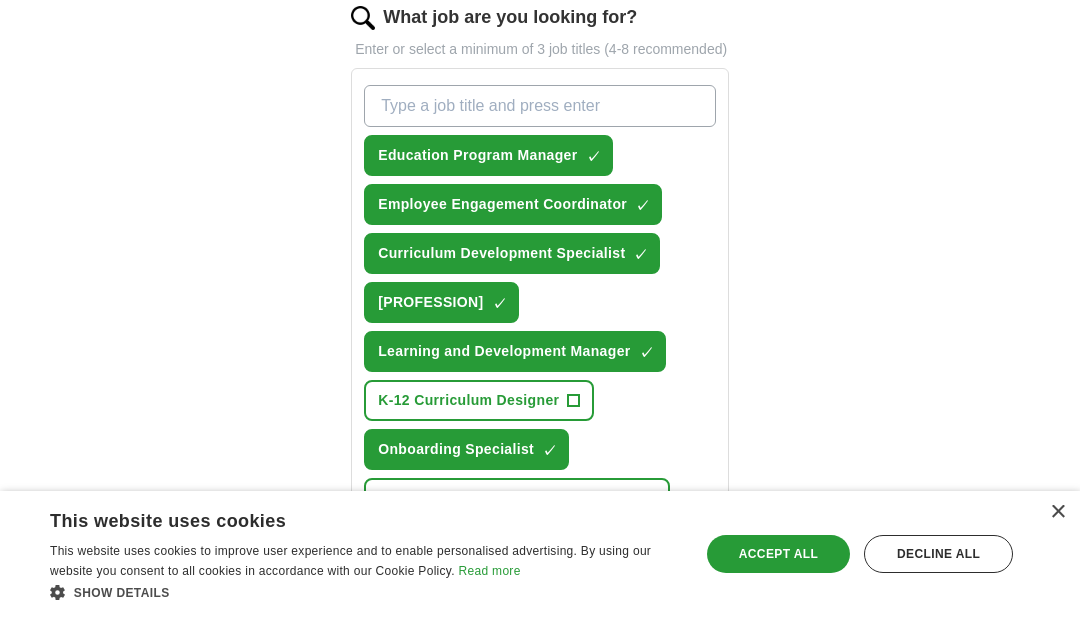 click on "+" at bounding box center [649, 499] 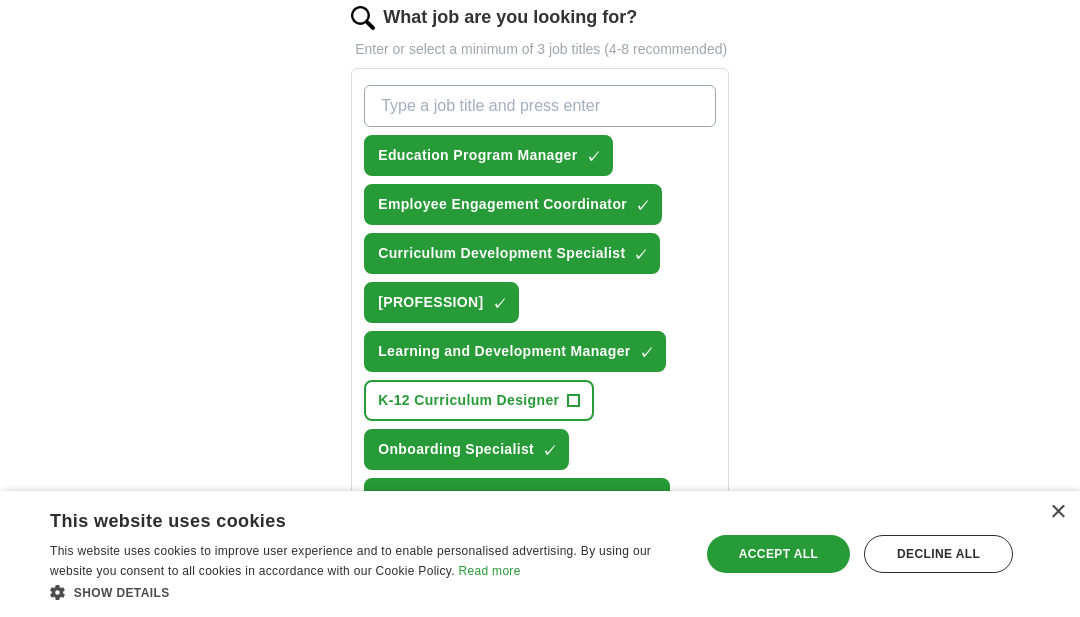 click on "+" at bounding box center [652, 548] 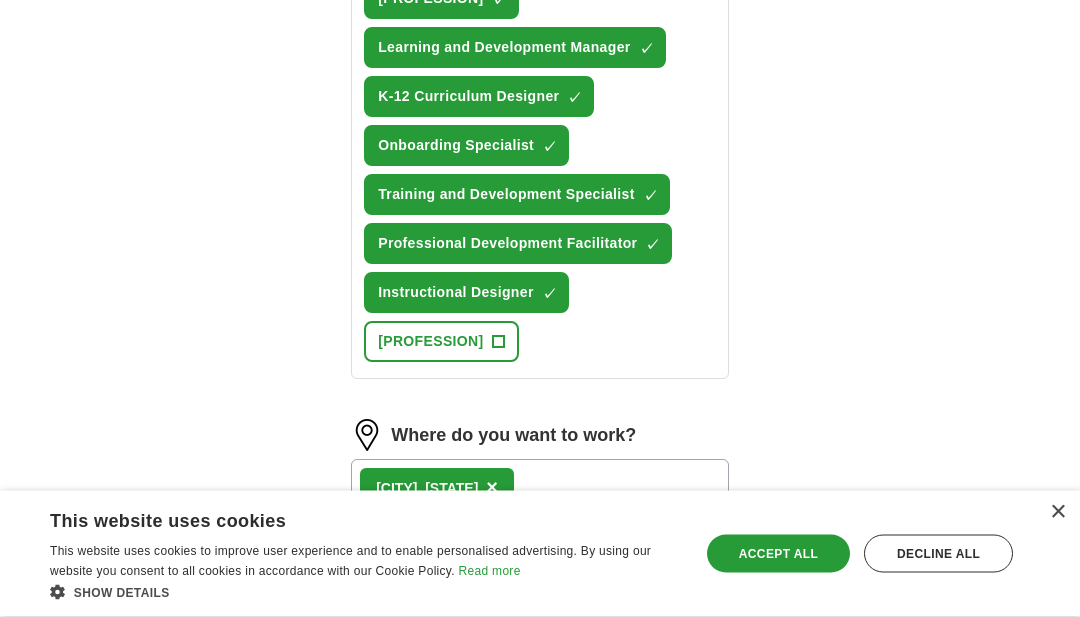 scroll, scrollTop: 994, scrollLeft: 0, axis: vertical 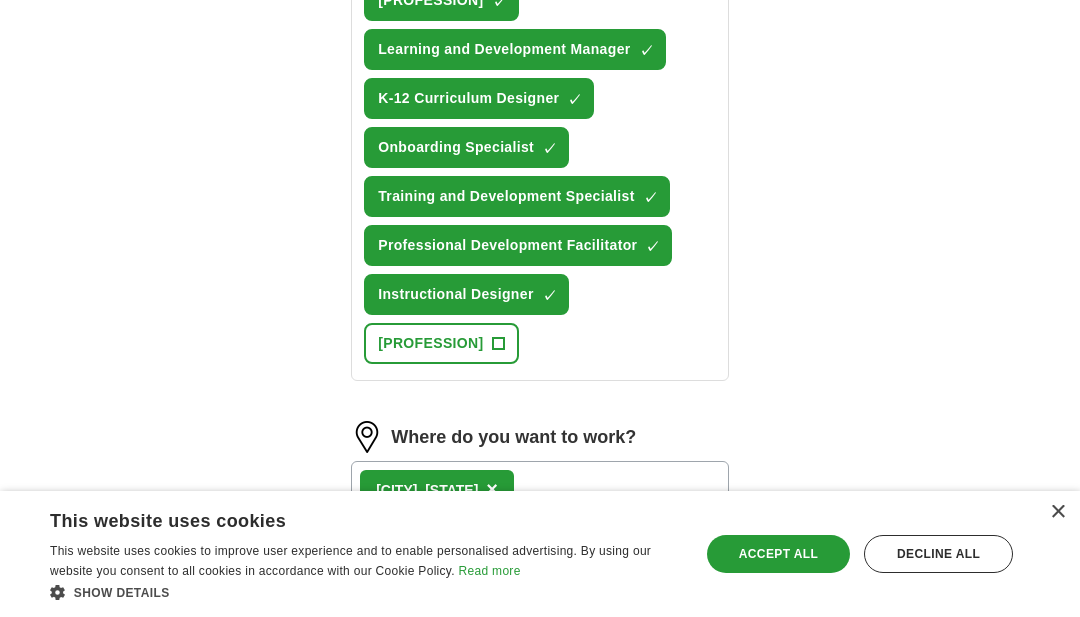 click on "[PROFESSION] +" at bounding box center (441, 343) 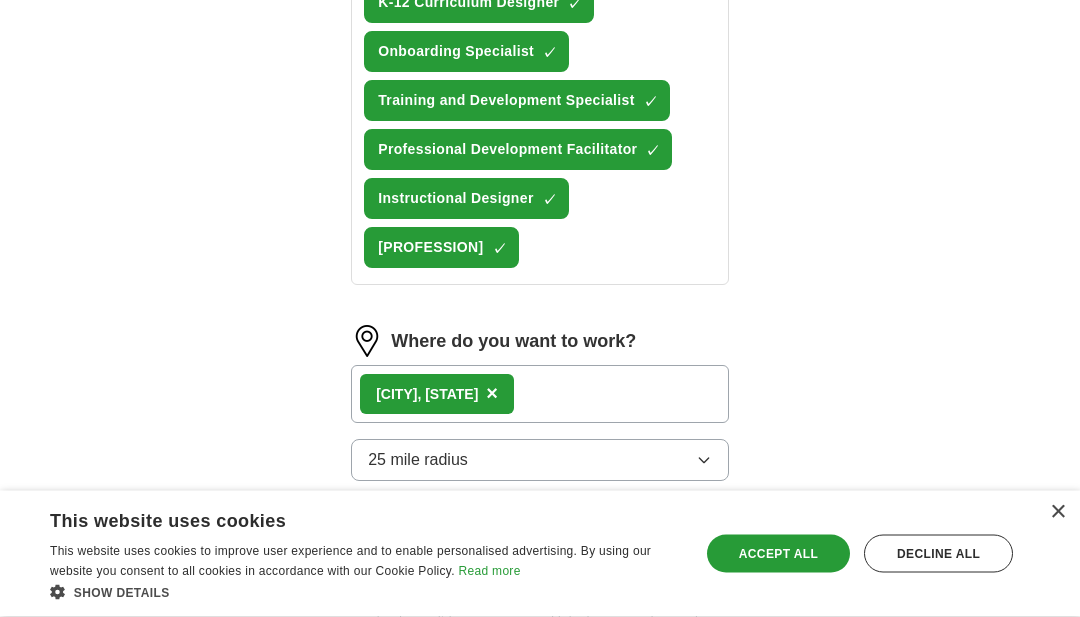 scroll, scrollTop: 1107, scrollLeft: 0, axis: vertical 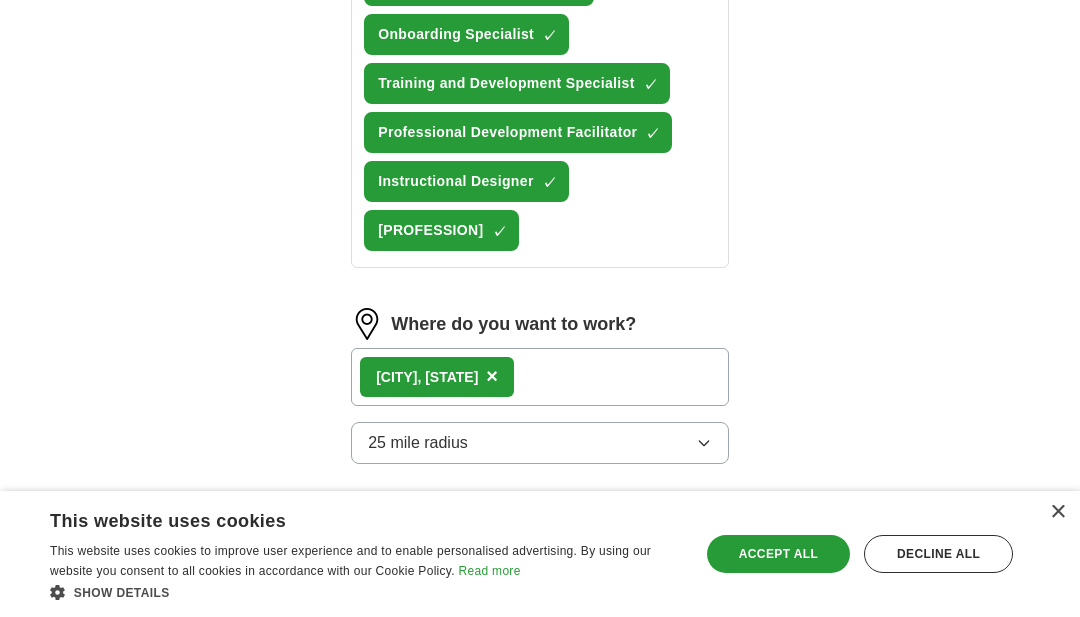 click on "Start applying for jobs" at bounding box center [540, 557] 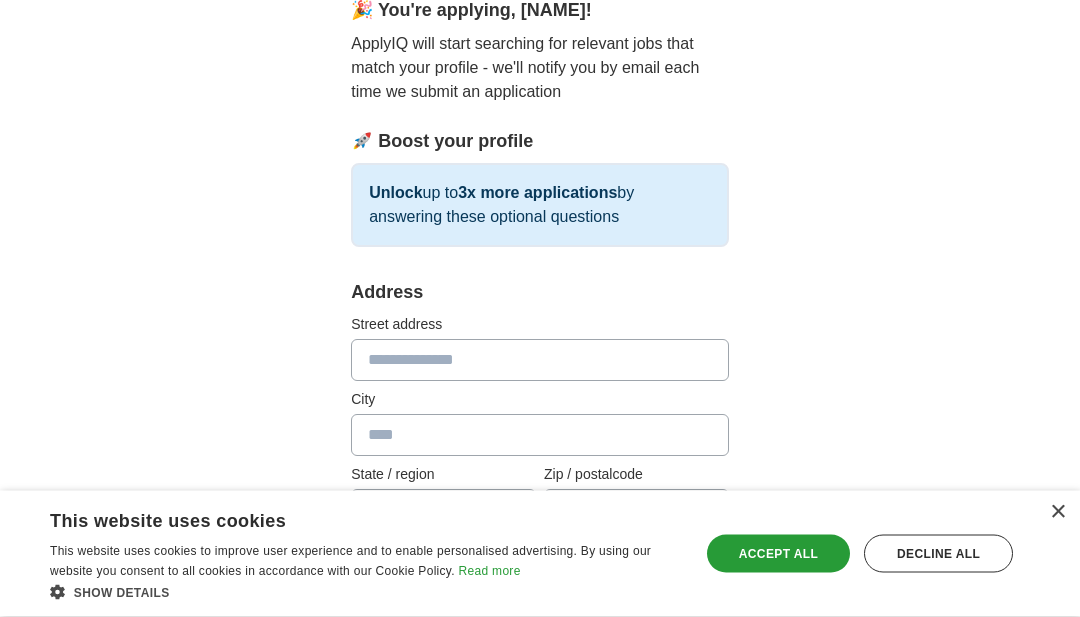 scroll, scrollTop: 205, scrollLeft: 0, axis: vertical 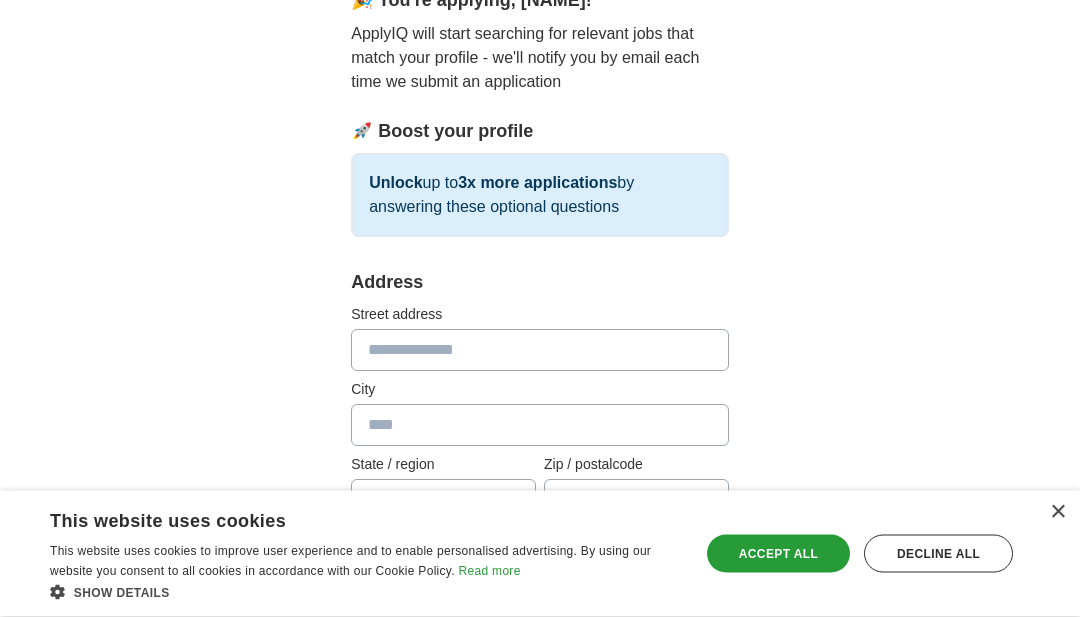 click at bounding box center (540, 351) 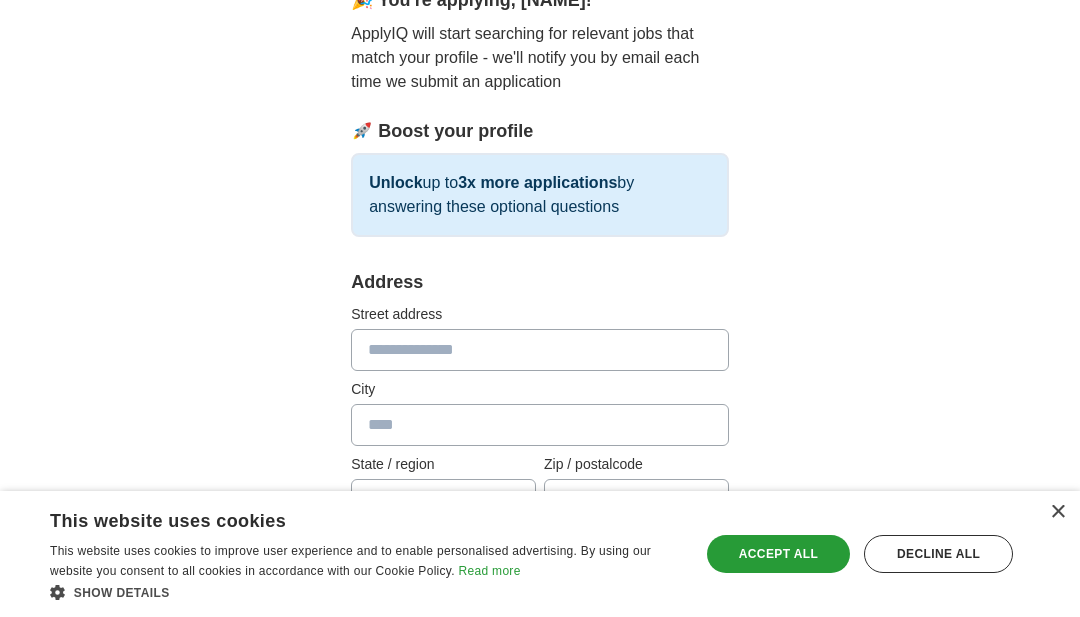 scroll, scrollTop: 205, scrollLeft: 0, axis: vertical 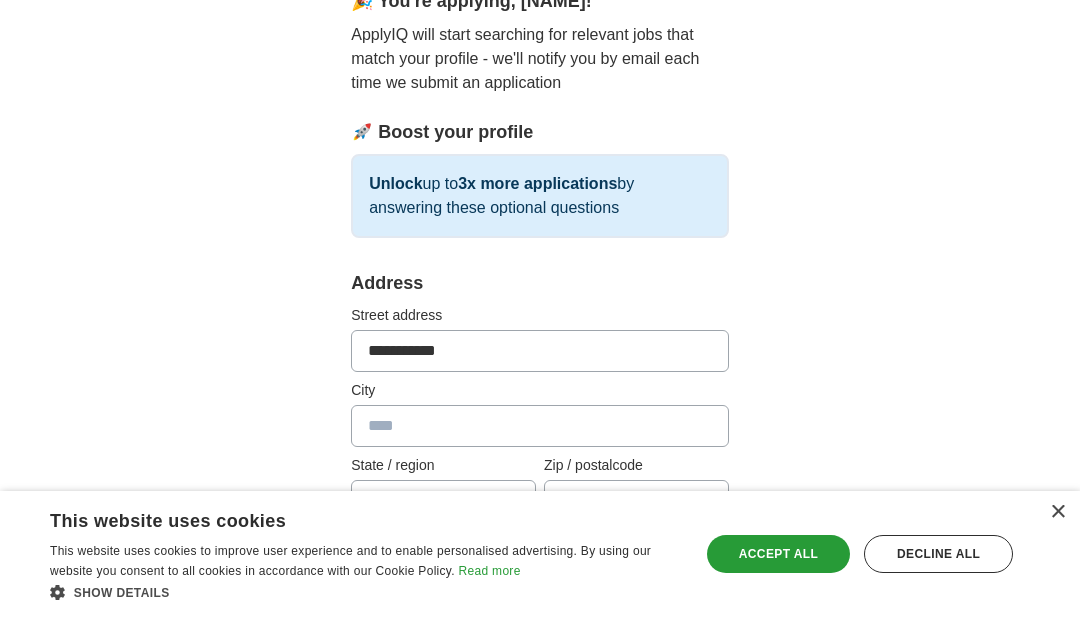 click at bounding box center [540, 426] 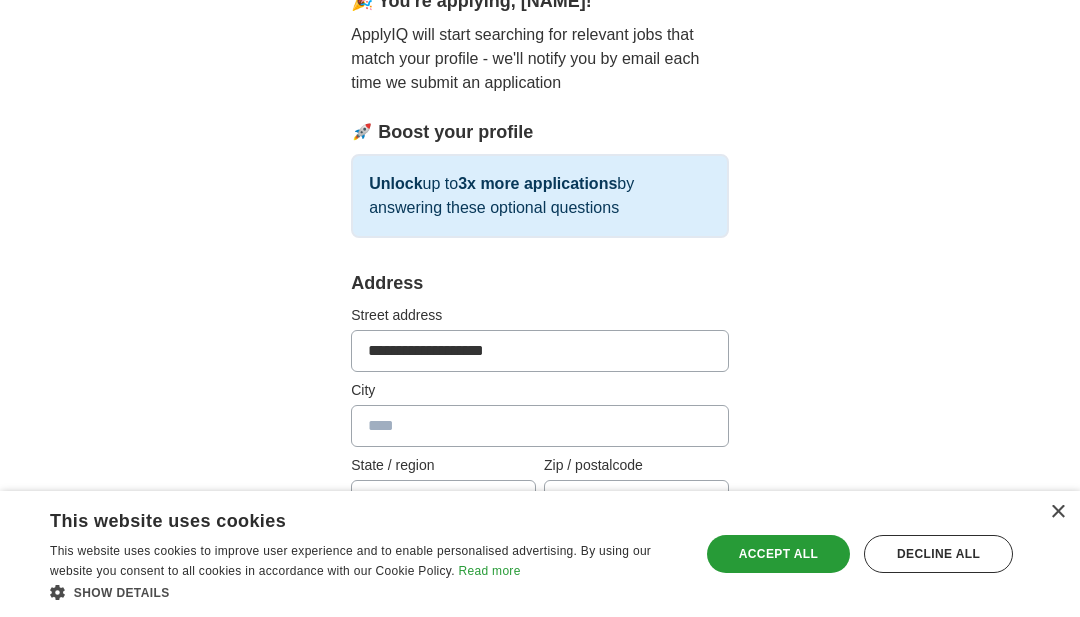 type on "**********" 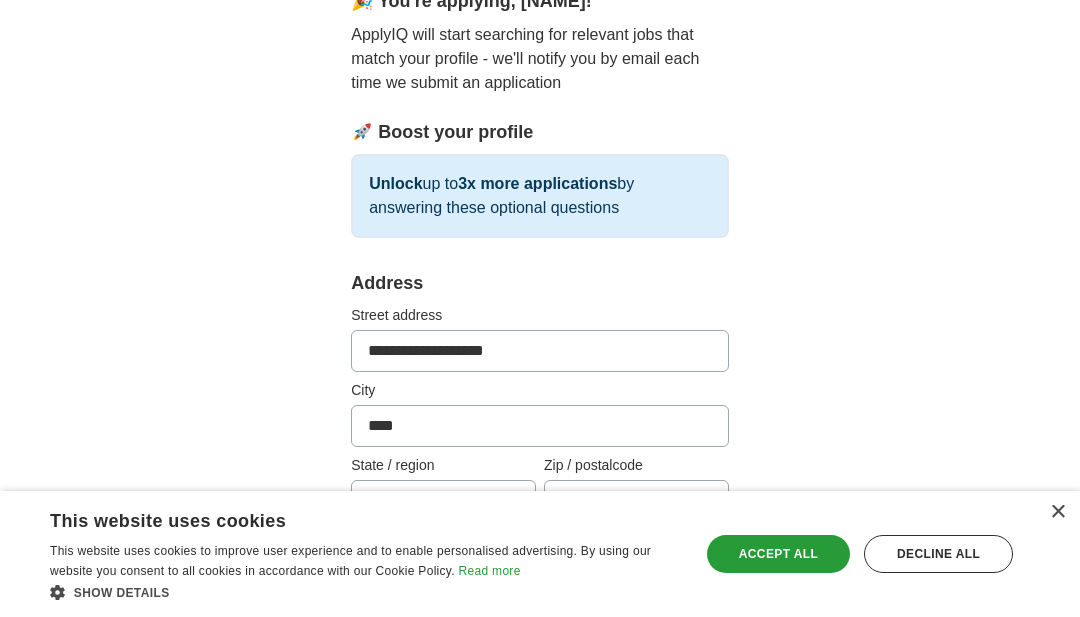 type on "****" 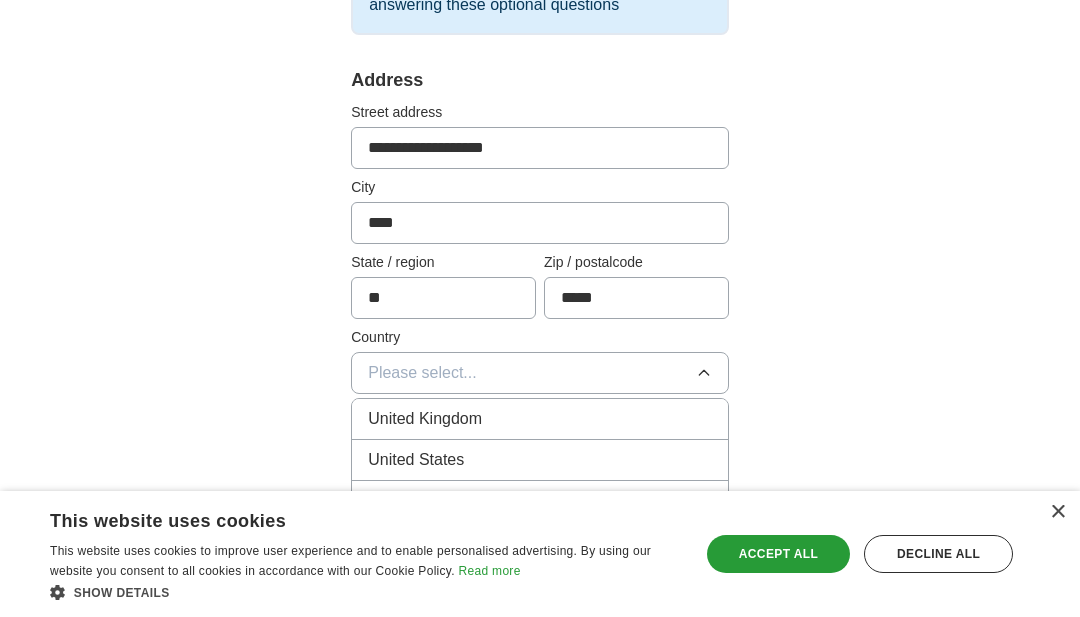 scroll, scrollTop: 422, scrollLeft: 0, axis: vertical 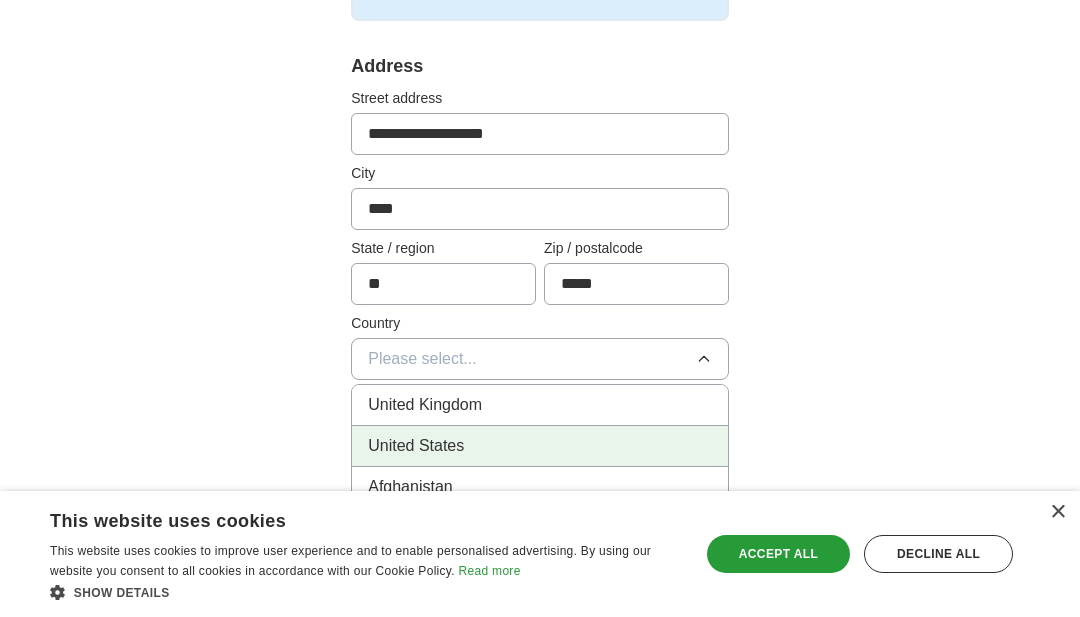 click on "United States" at bounding box center (540, 446) 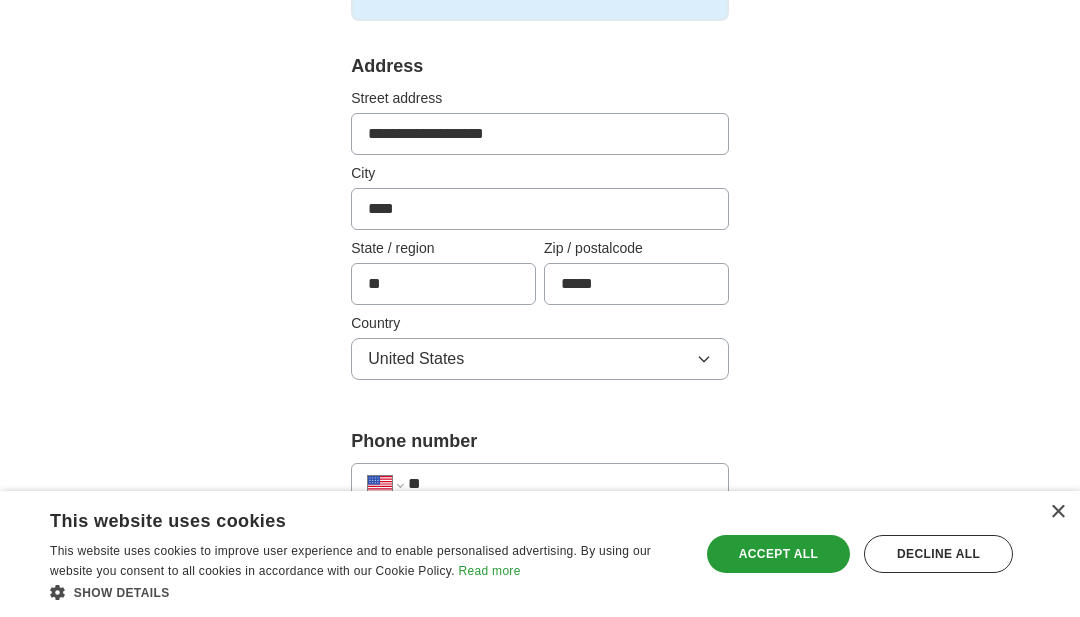 click on "**" at bounding box center (560, 484) 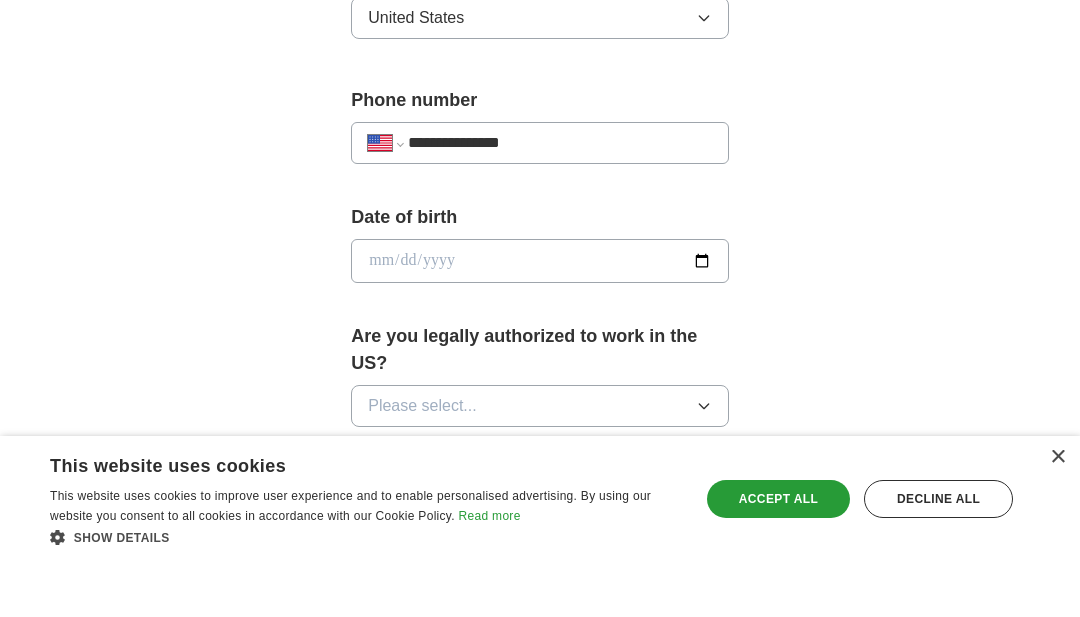 scroll, scrollTop: 729, scrollLeft: 0, axis: vertical 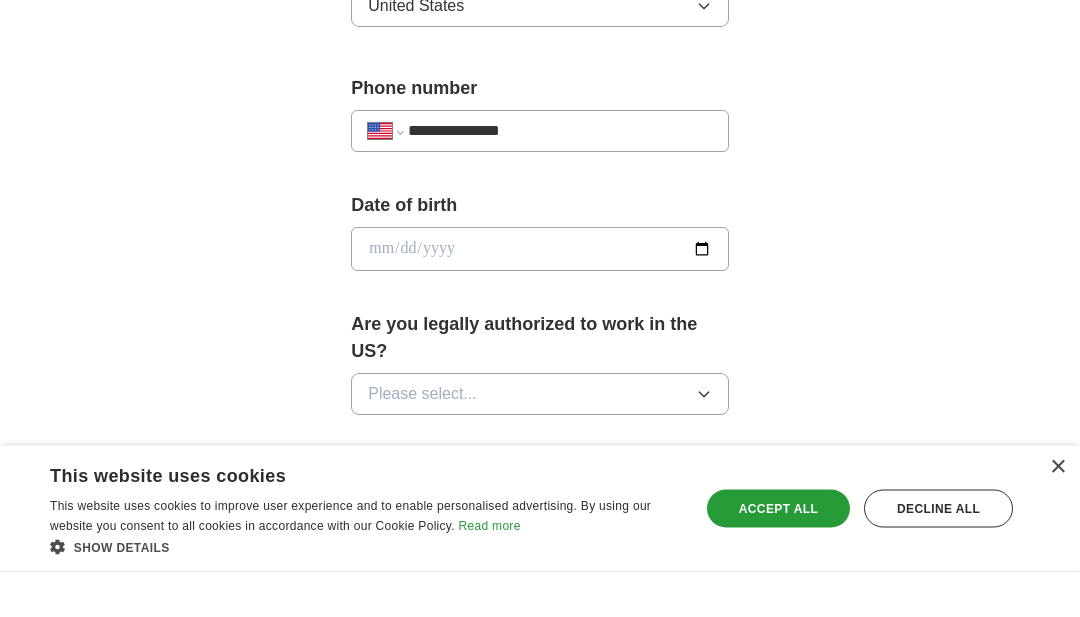 type on "**********" 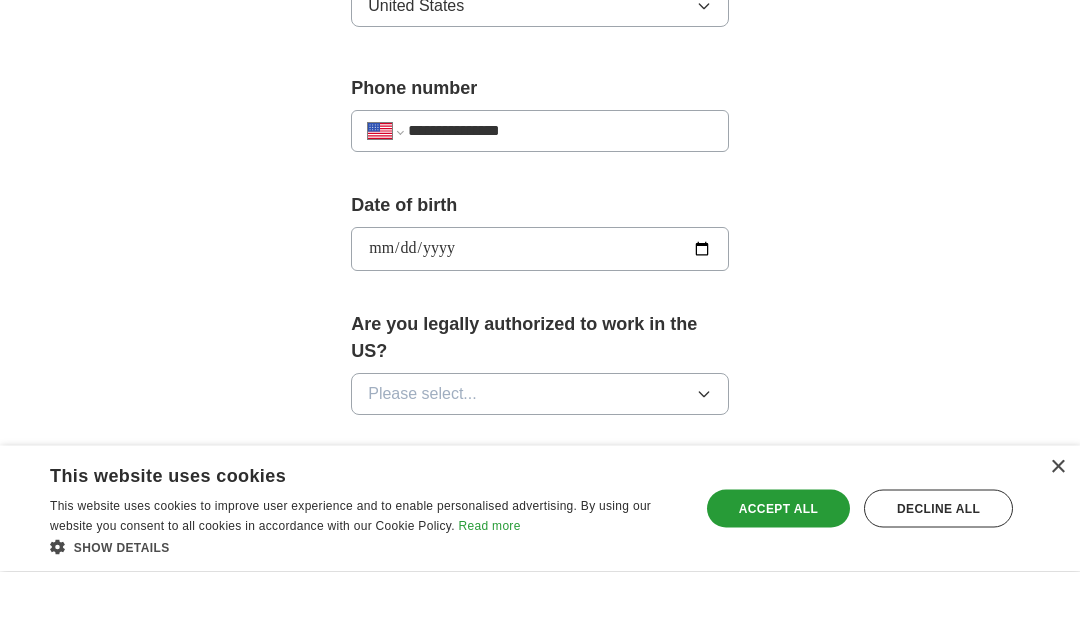 scroll, scrollTop: 775, scrollLeft: 0, axis: vertical 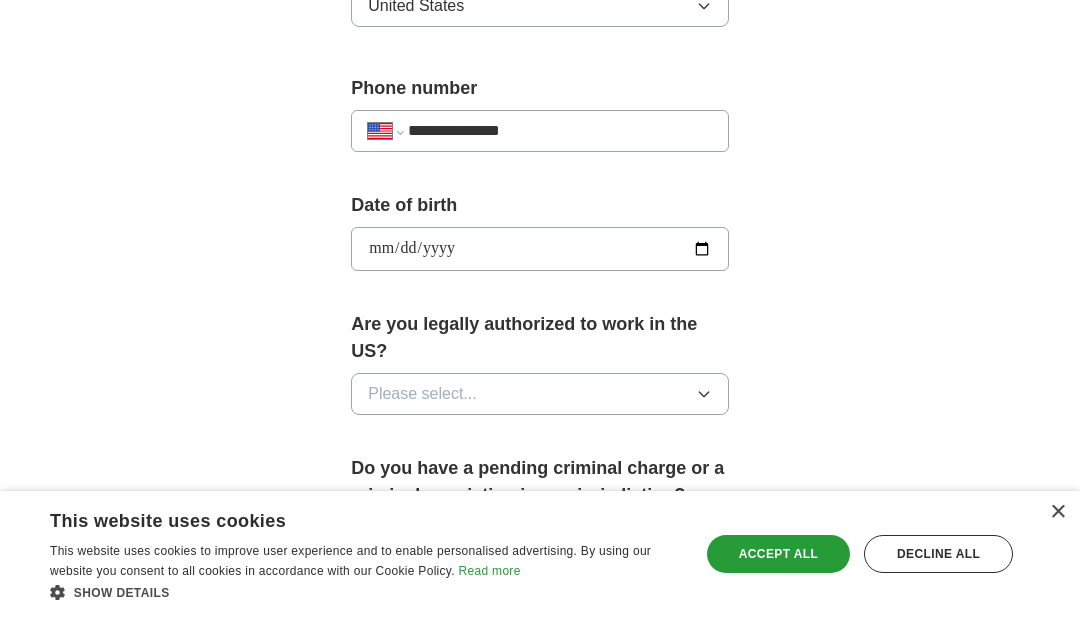 type on "**********" 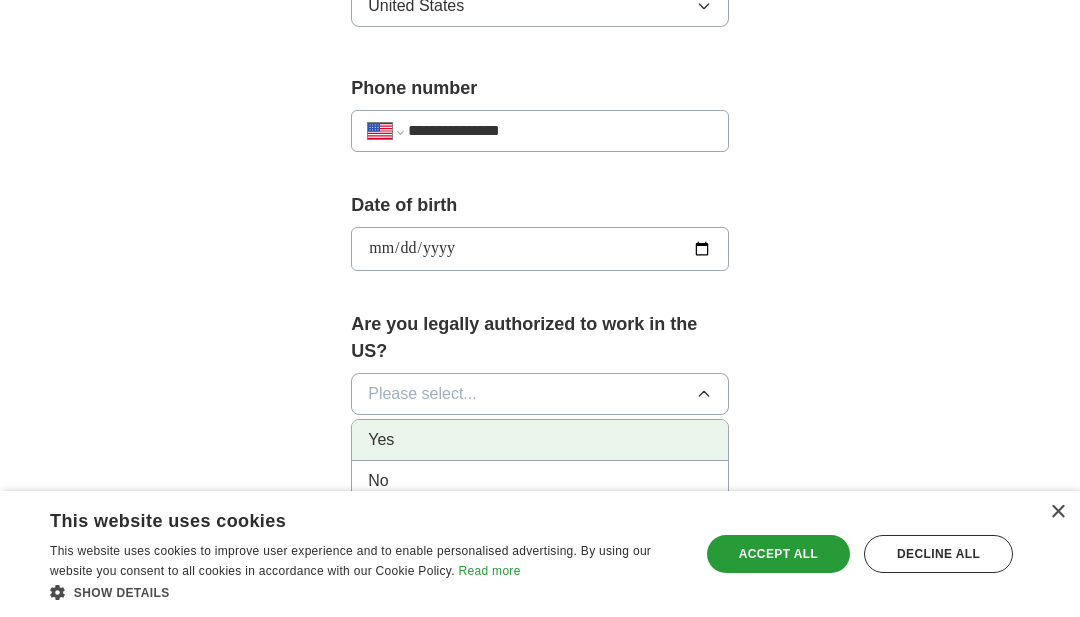 click on "Yes" at bounding box center [540, 440] 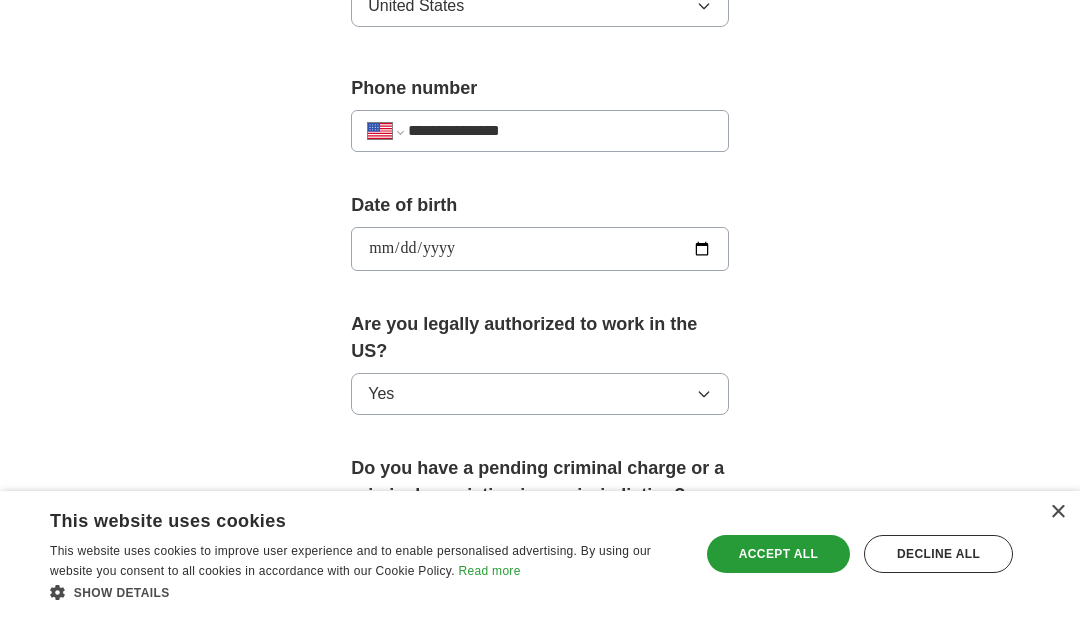 click on "Please select..." at bounding box center [540, 538] 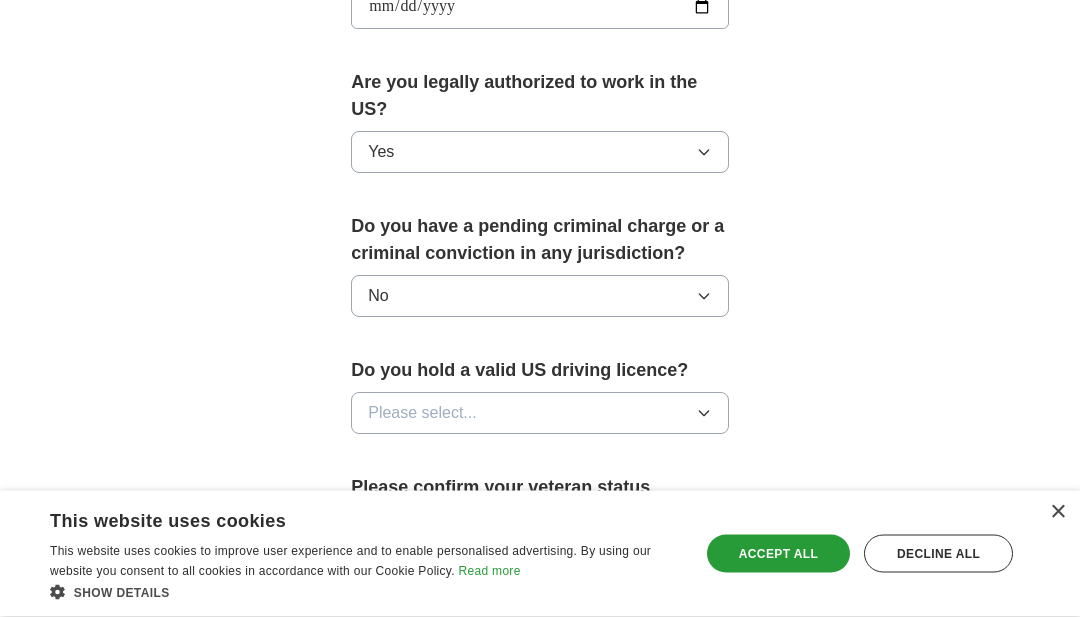 scroll, scrollTop: 1017, scrollLeft: 0, axis: vertical 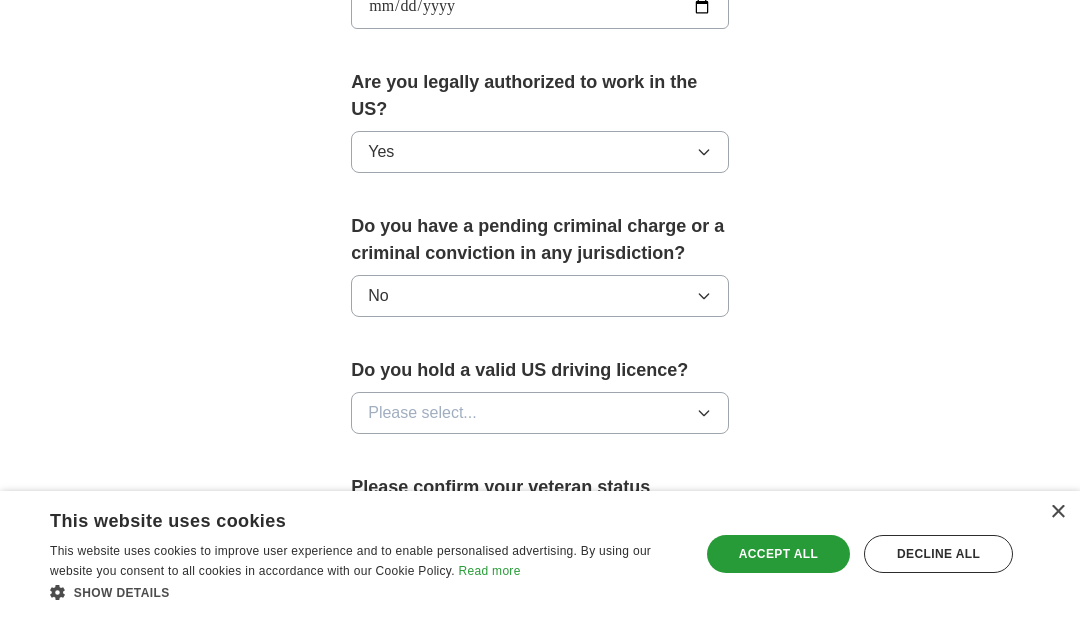 click on "Please select..." at bounding box center (540, 413) 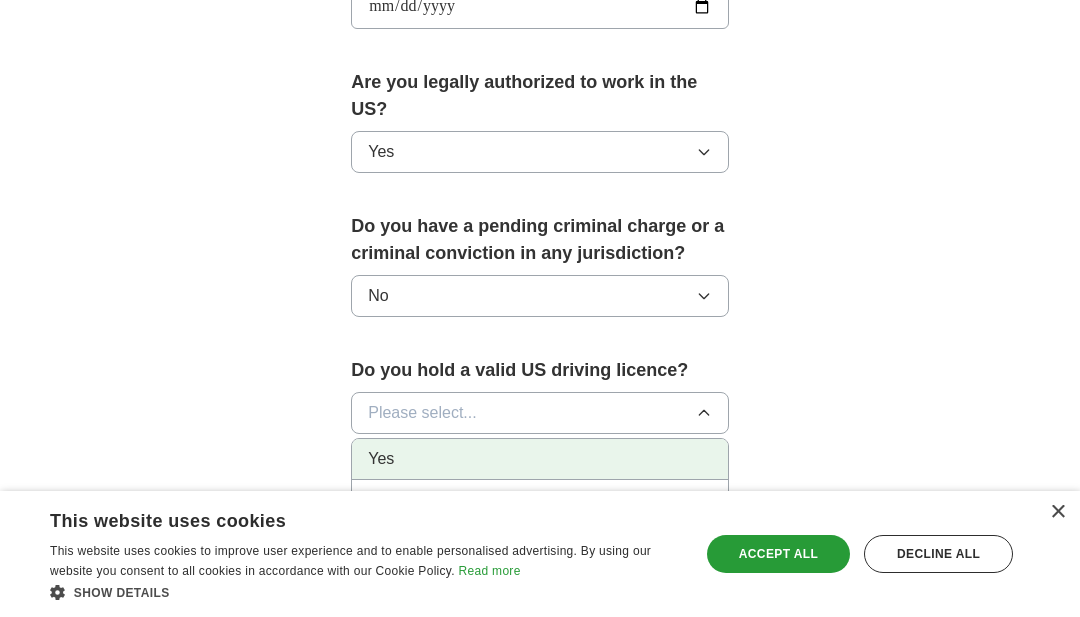 click on "Yes" at bounding box center (540, 459) 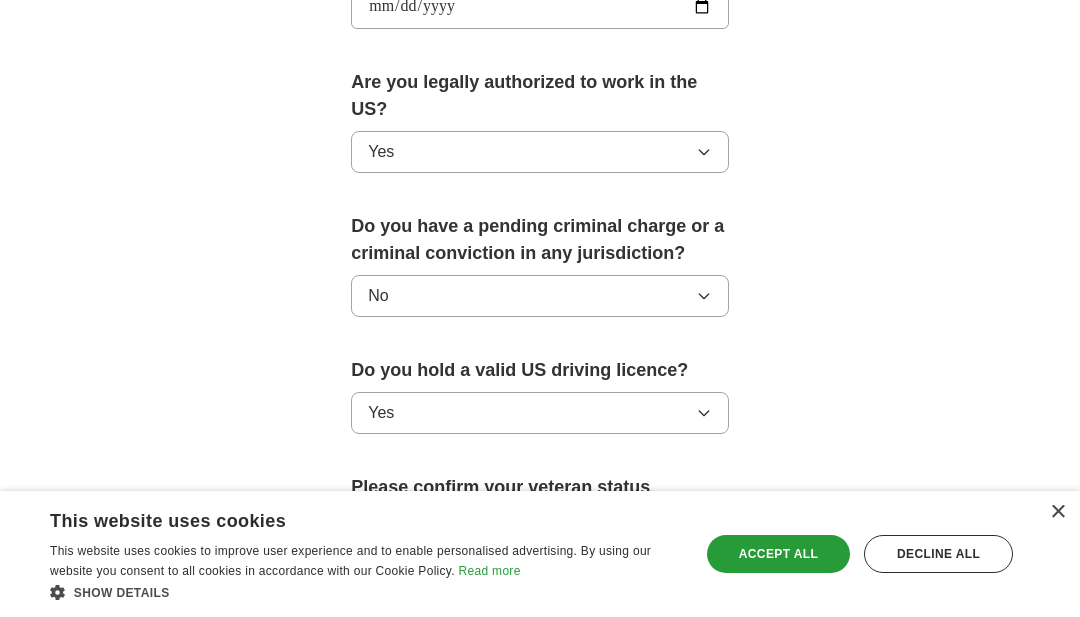 click 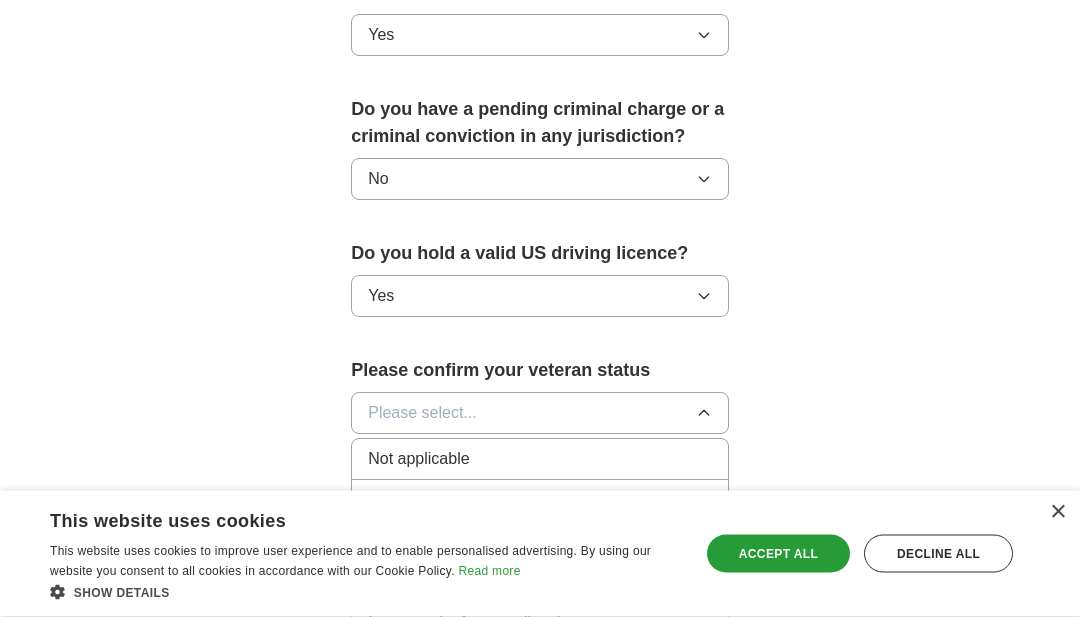 scroll, scrollTop: 1136, scrollLeft: 0, axis: vertical 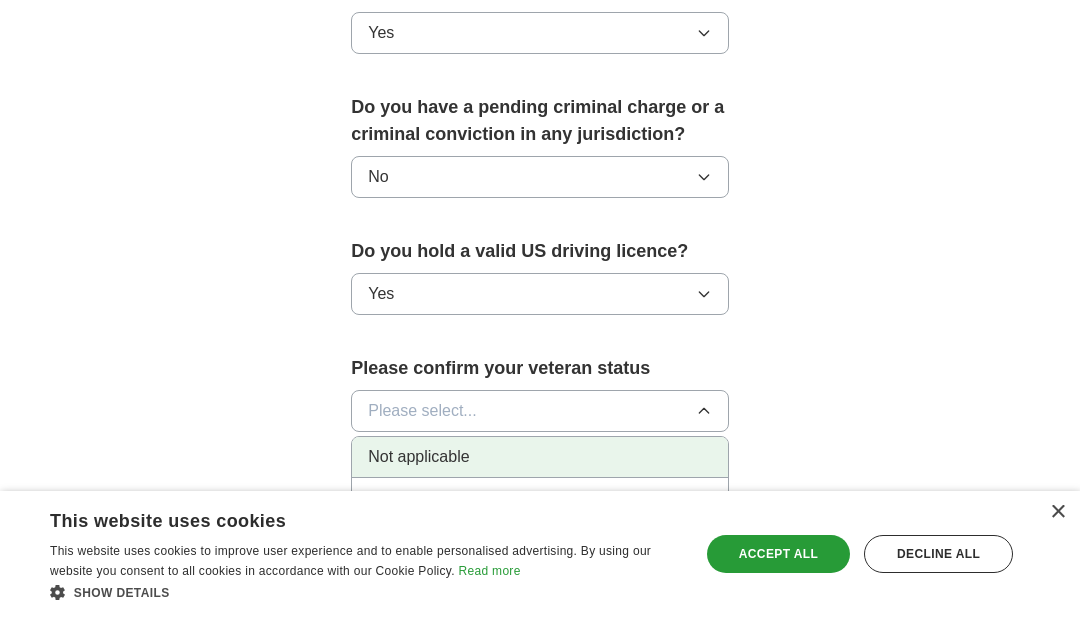 click on "Not applicable" at bounding box center [540, 457] 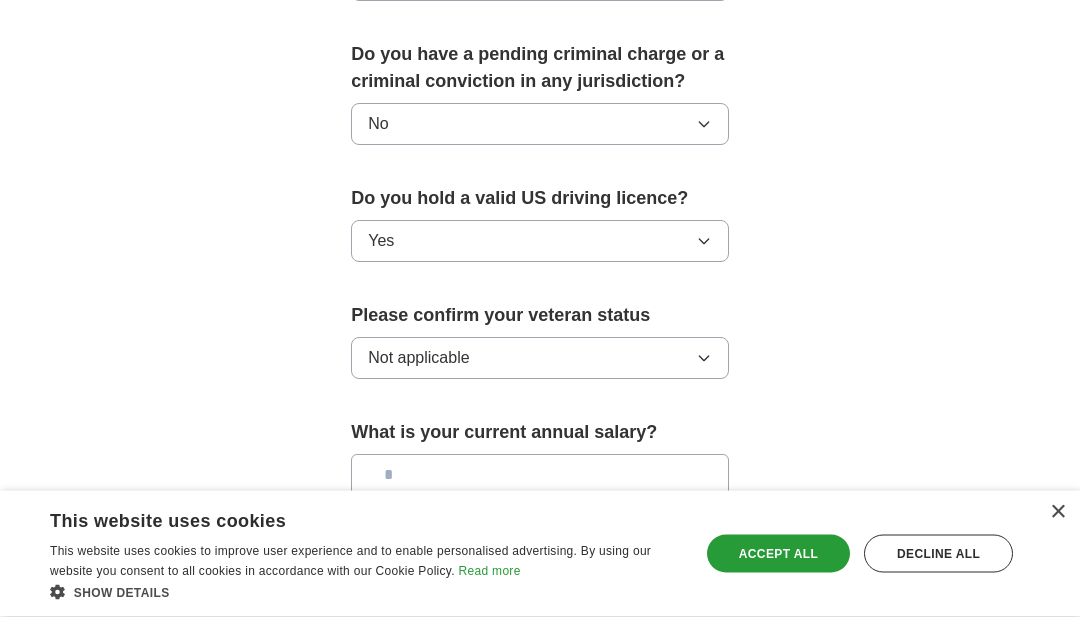 click at bounding box center [540, 476] 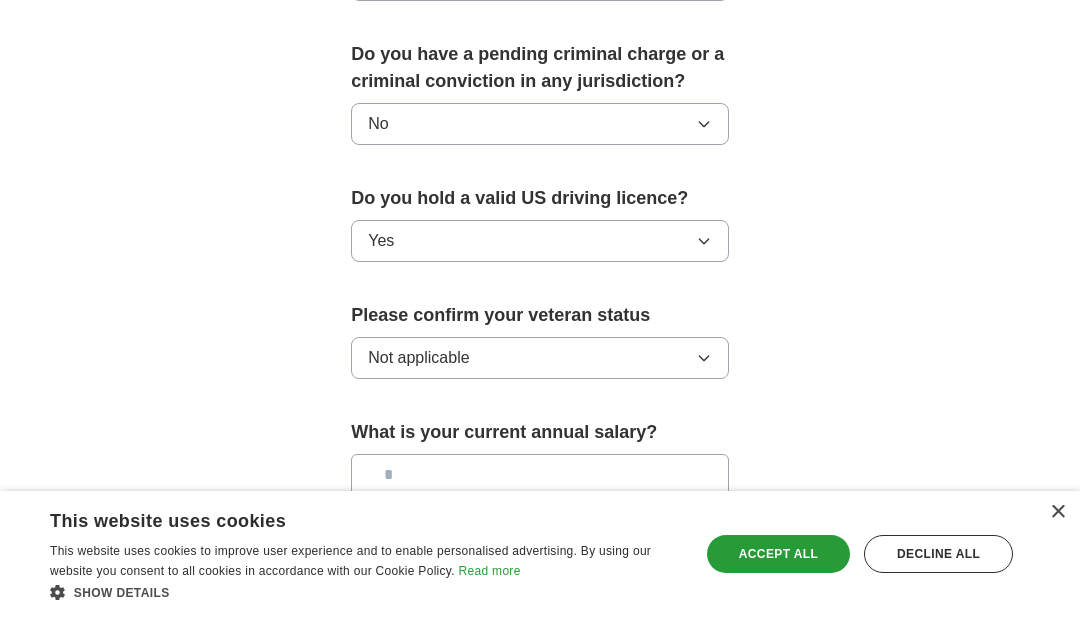 scroll, scrollTop: 1188, scrollLeft: 0, axis: vertical 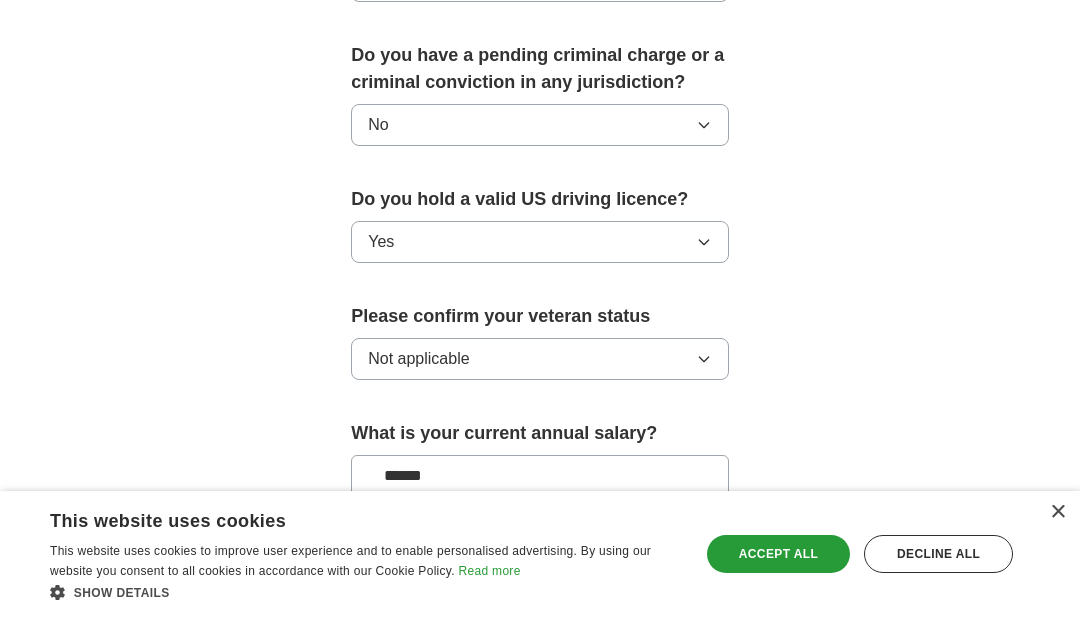 type on "*******" 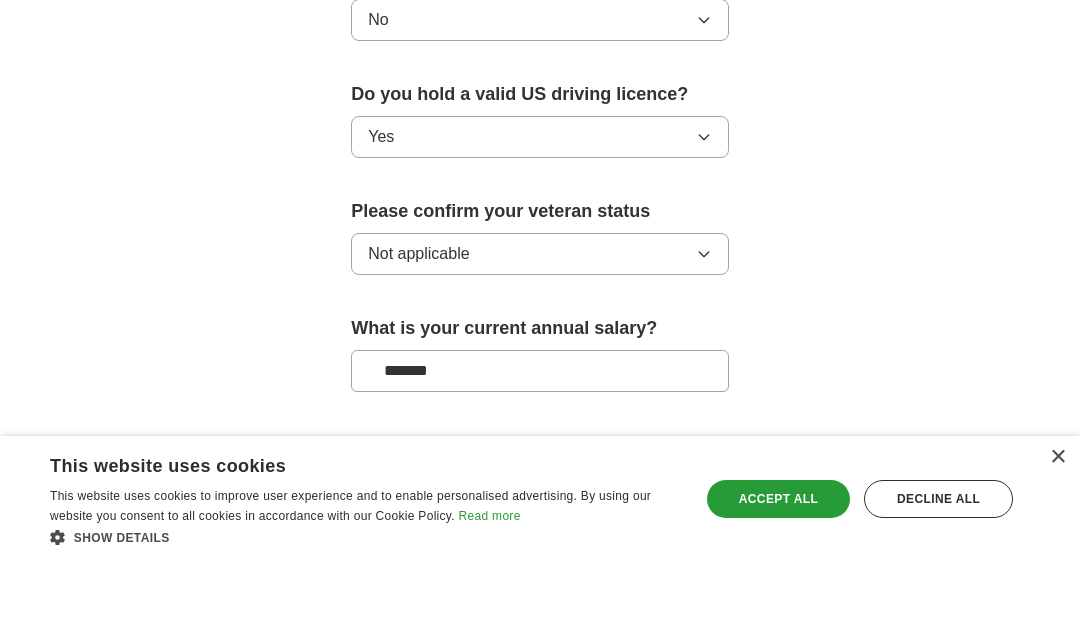 scroll, scrollTop: 1260, scrollLeft: 0, axis: vertical 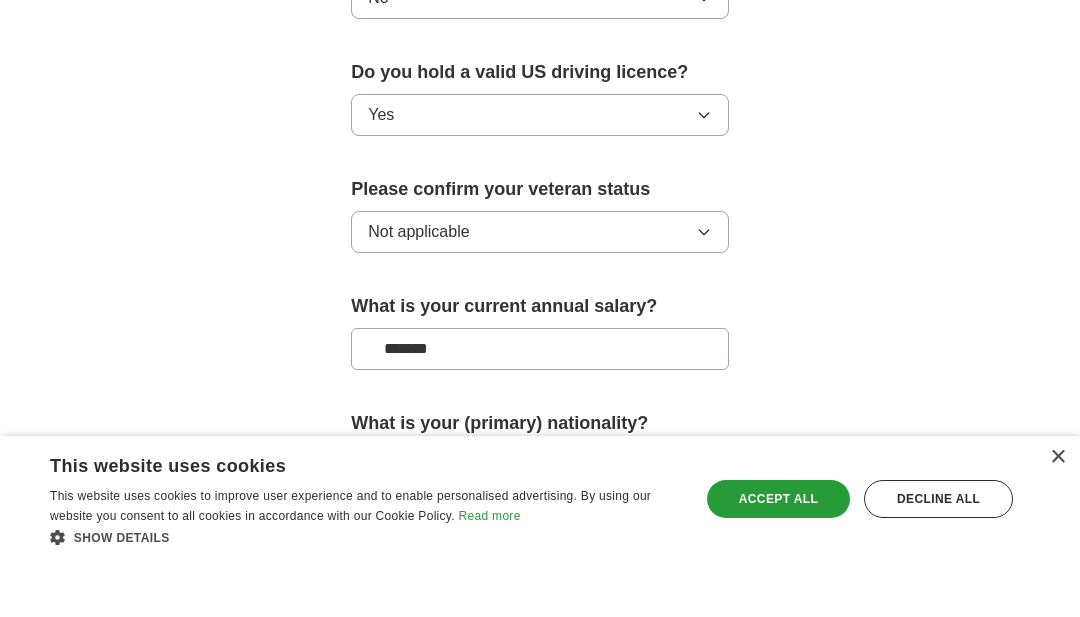 click on "Please select..." at bounding box center [540, 521] 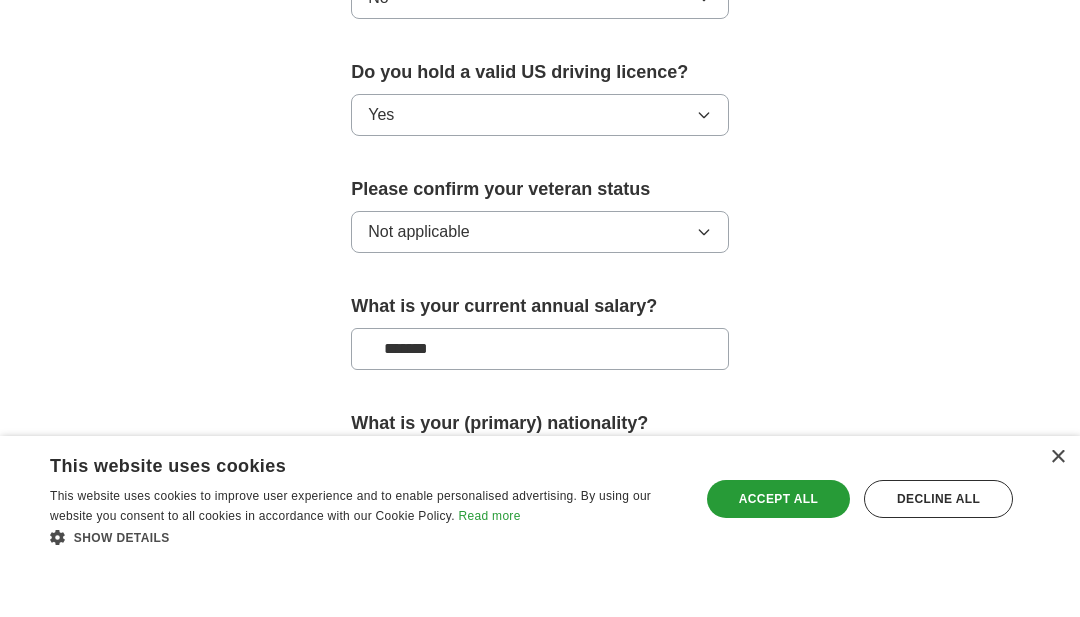 scroll, scrollTop: 1315, scrollLeft: 0, axis: vertical 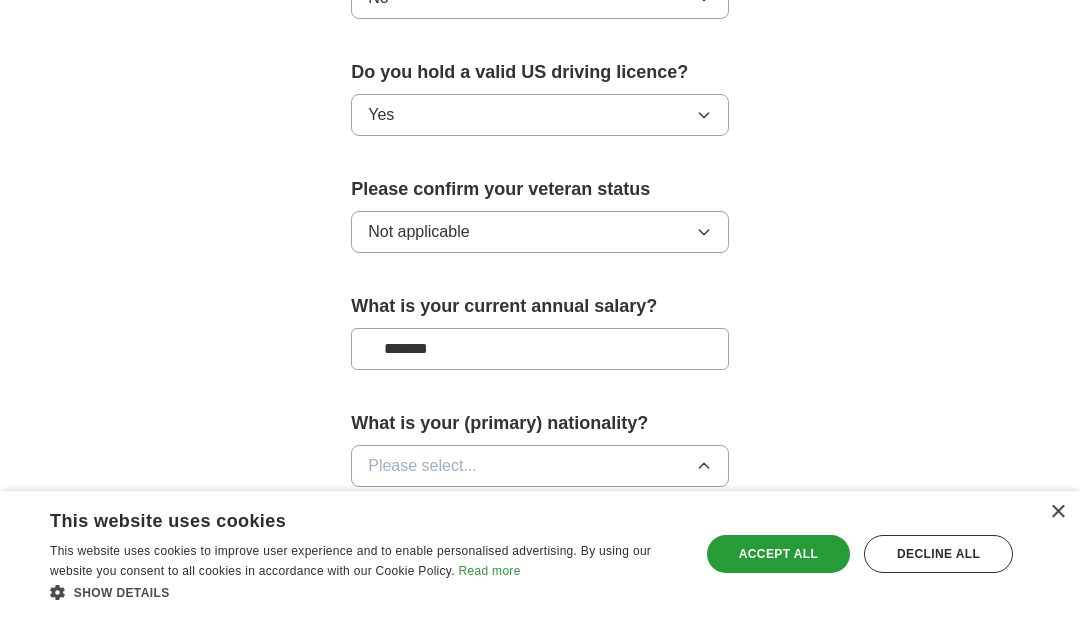 click on "American" at bounding box center (540, 512) 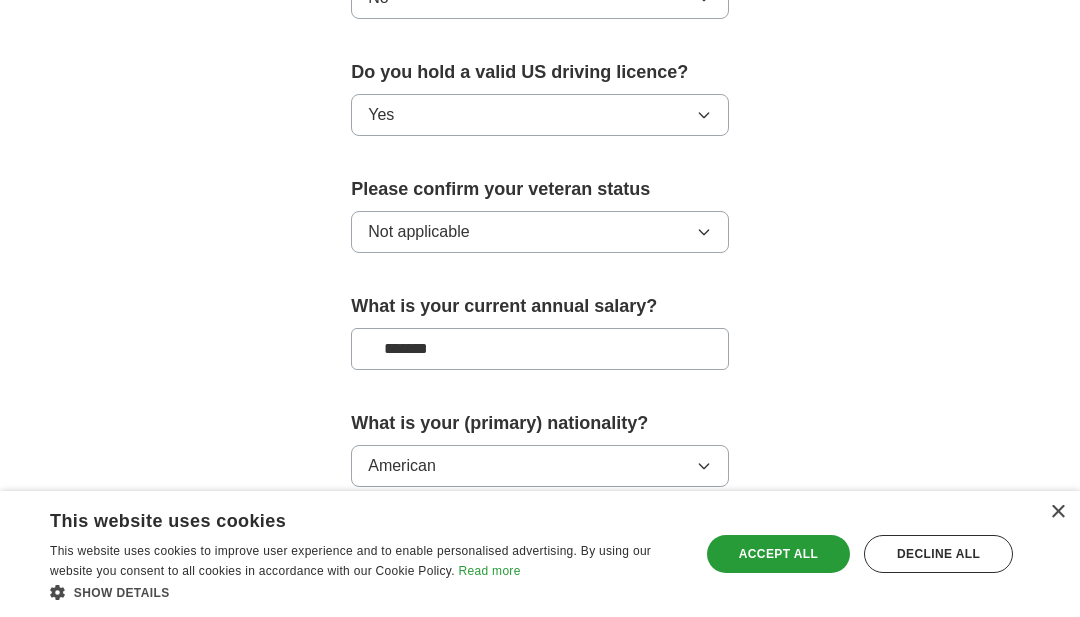click on "Save and continue" at bounding box center (540, 547) 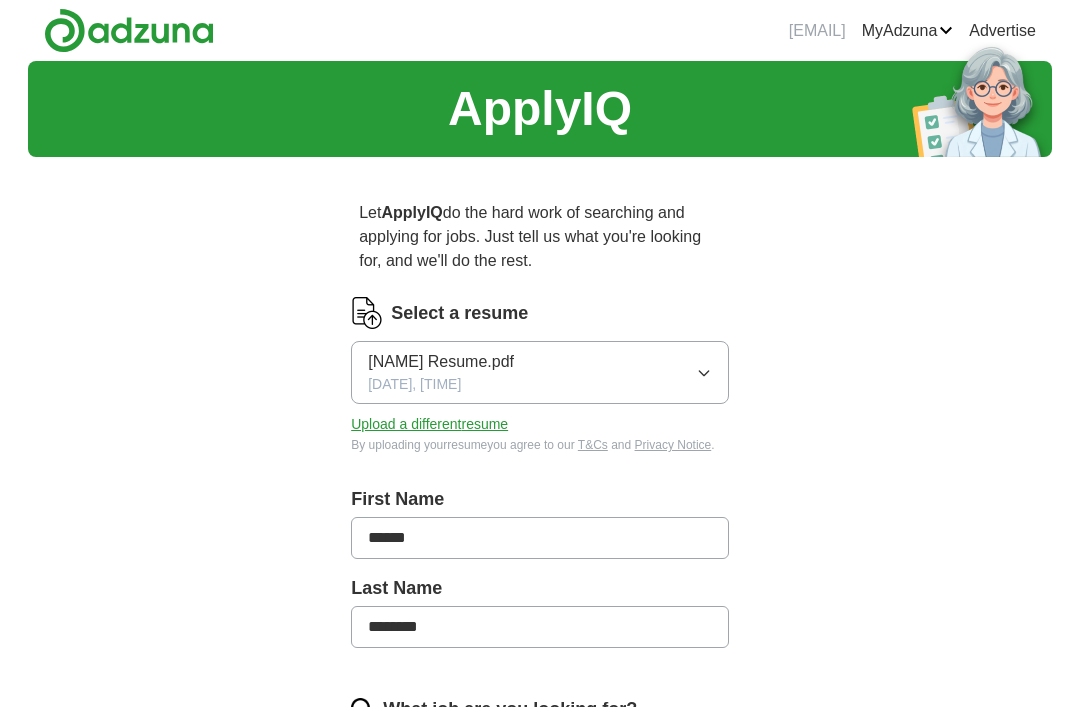 scroll, scrollTop: 0, scrollLeft: 0, axis: both 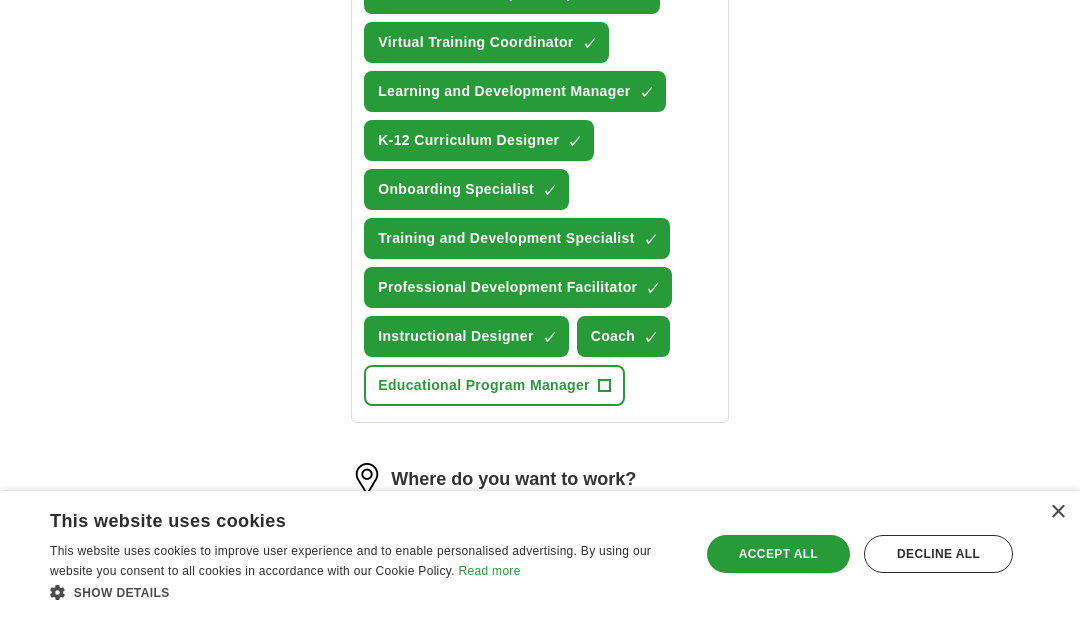 click on "+" at bounding box center (604, 386) 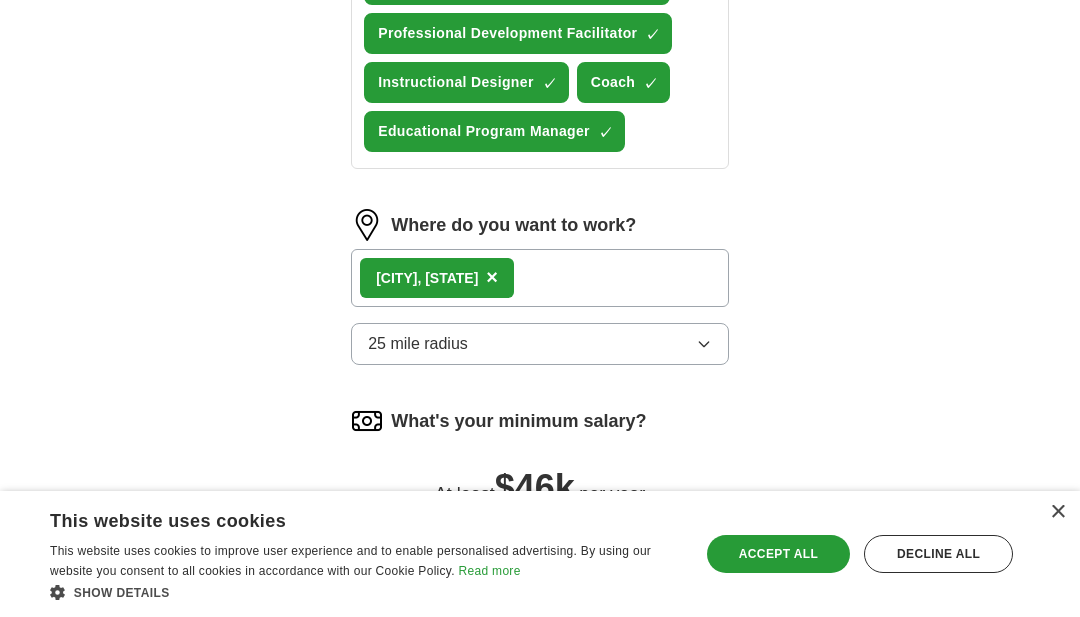 scroll, scrollTop: 1299, scrollLeft: 0, axis: vertical 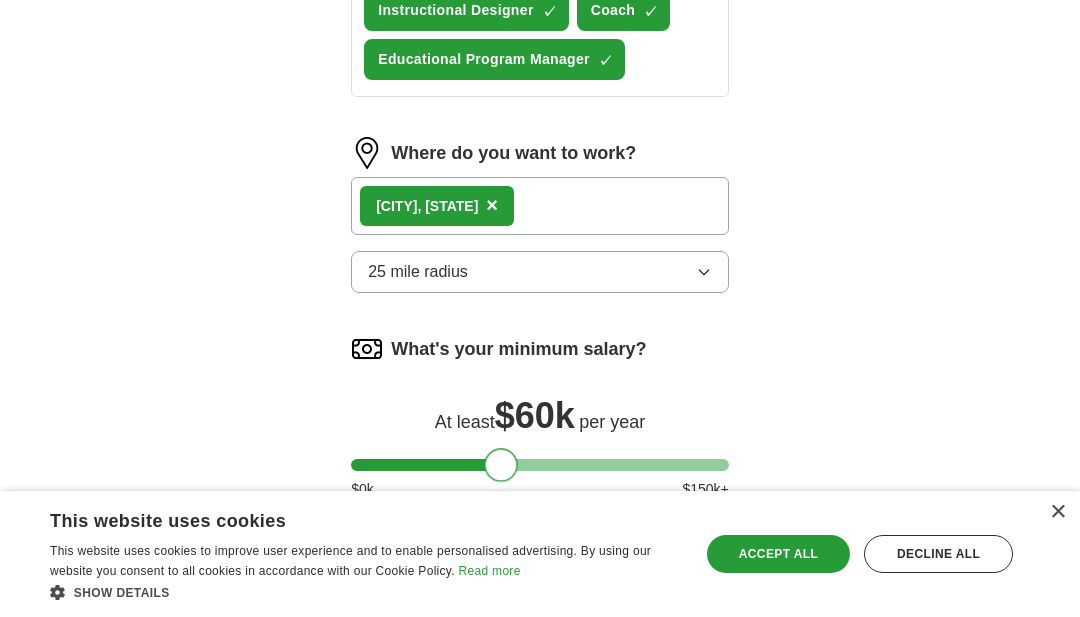 click on "Update ApplyIQ settings" at bounding box center (540, 569) 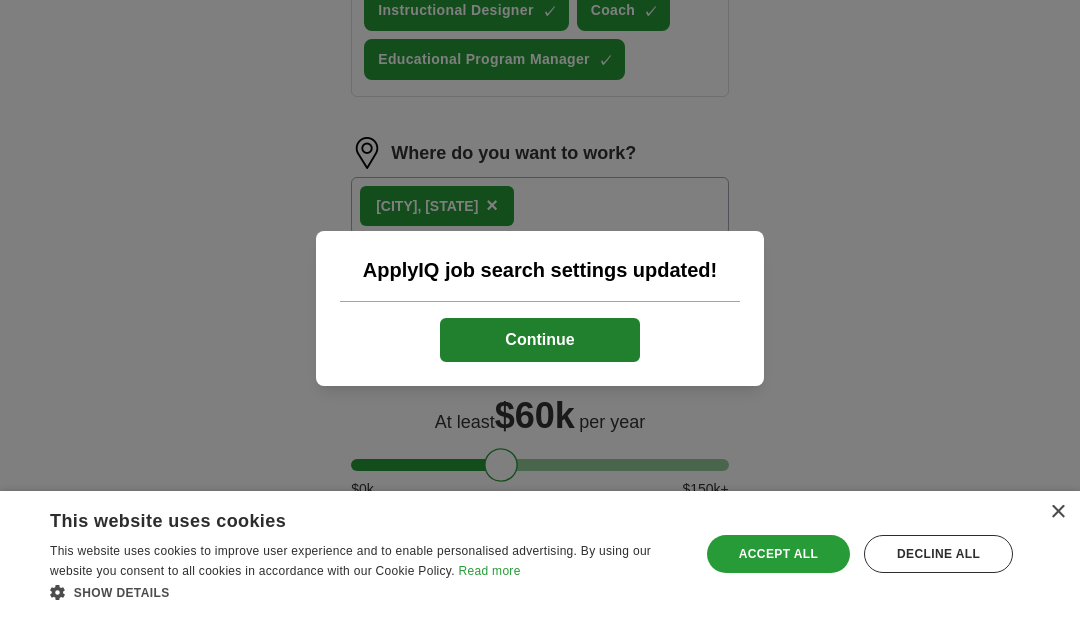 click on "Continue" at bounding box center [540, 340] 